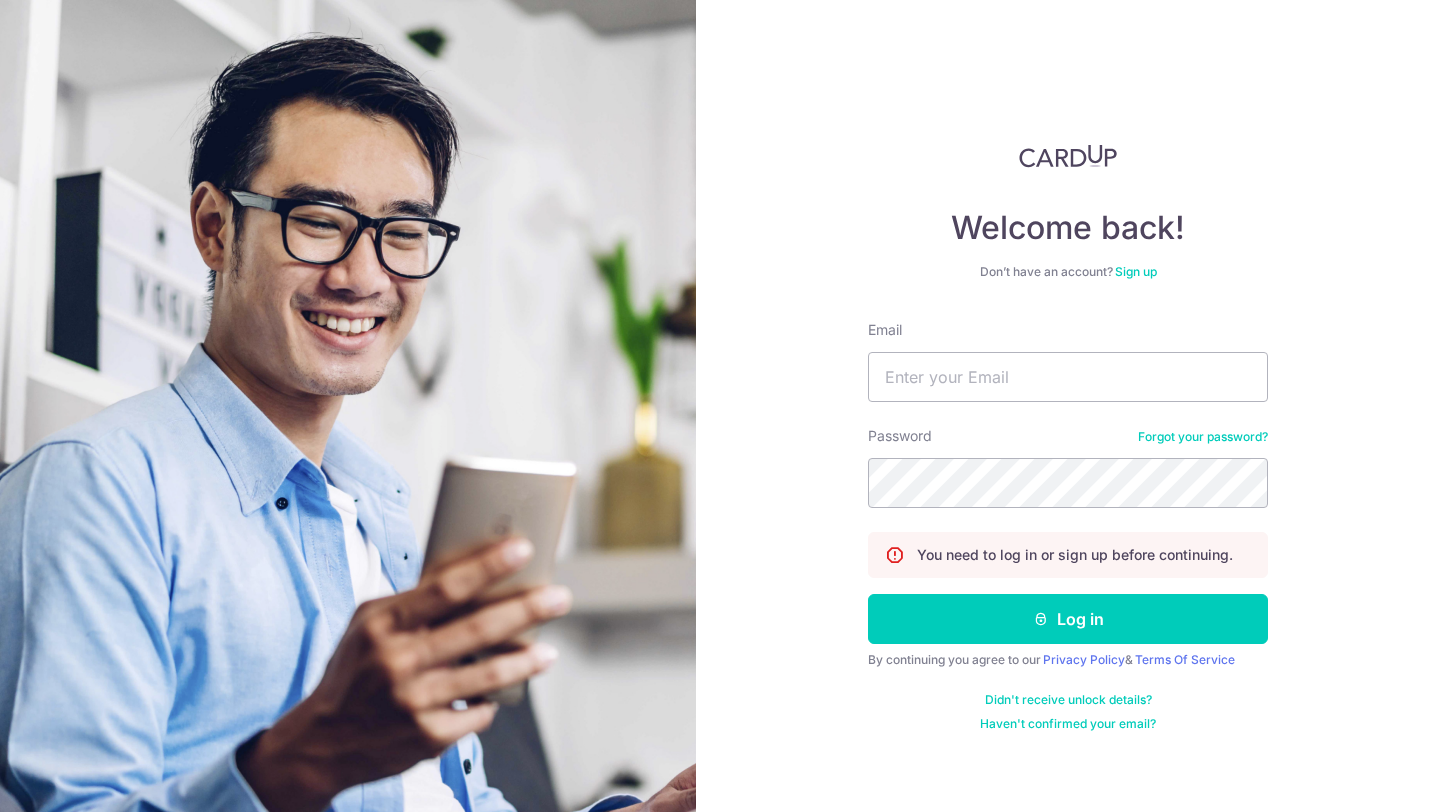 scroll, scrollTop: 0, scrollLeft: 0, axis: both 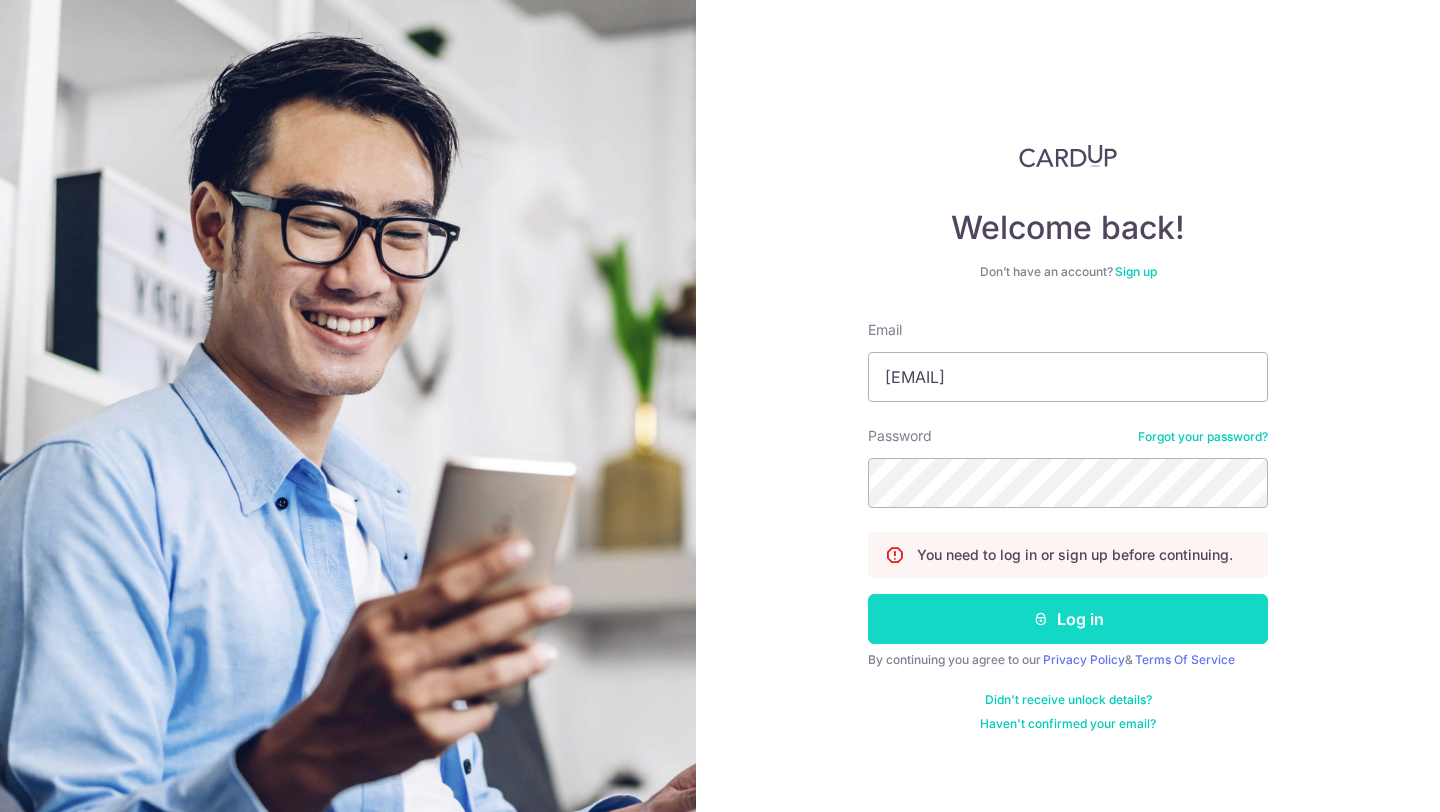 click at bounding box center (1041, 619) 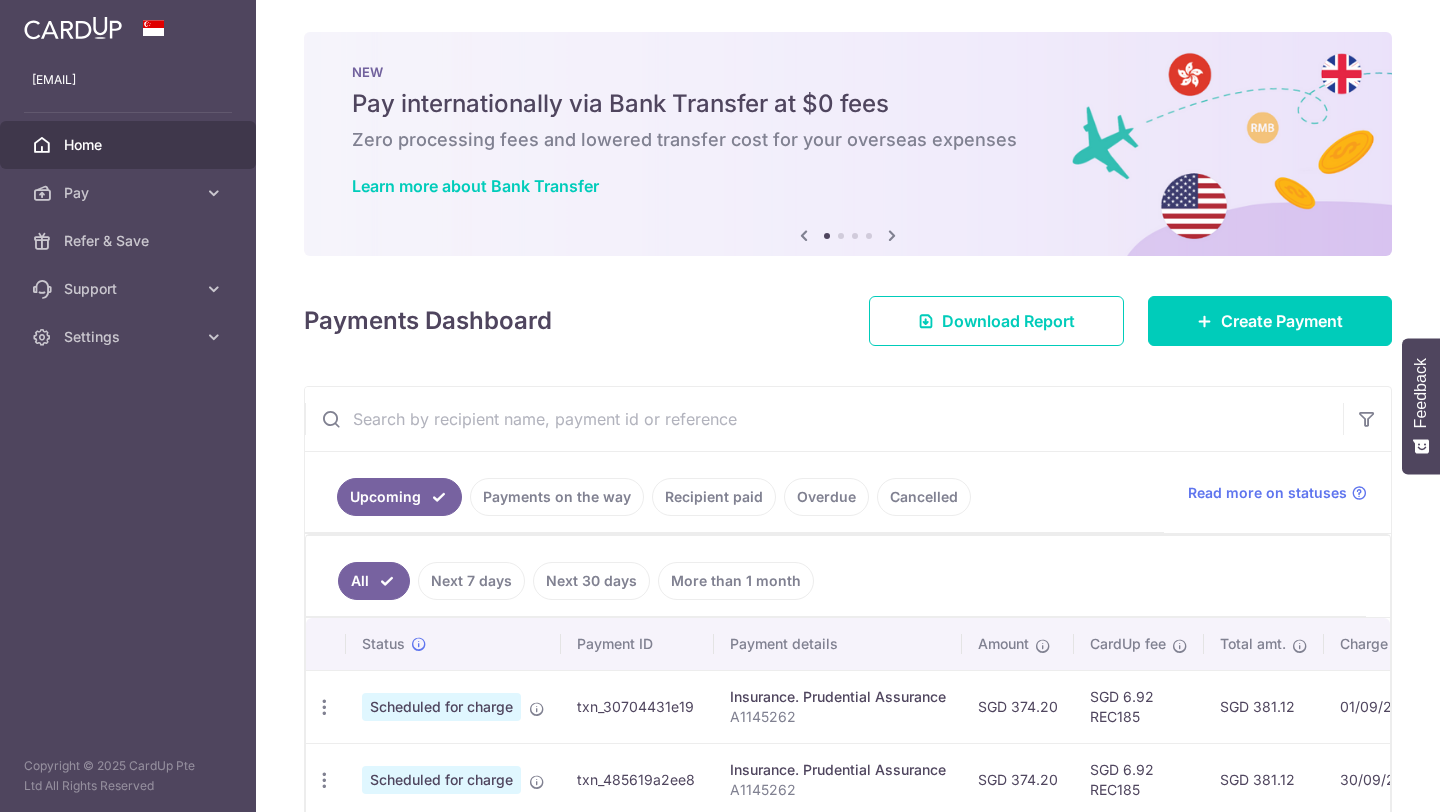 scroll, scrollTop: 0, scrollLeft: 0, axis: both 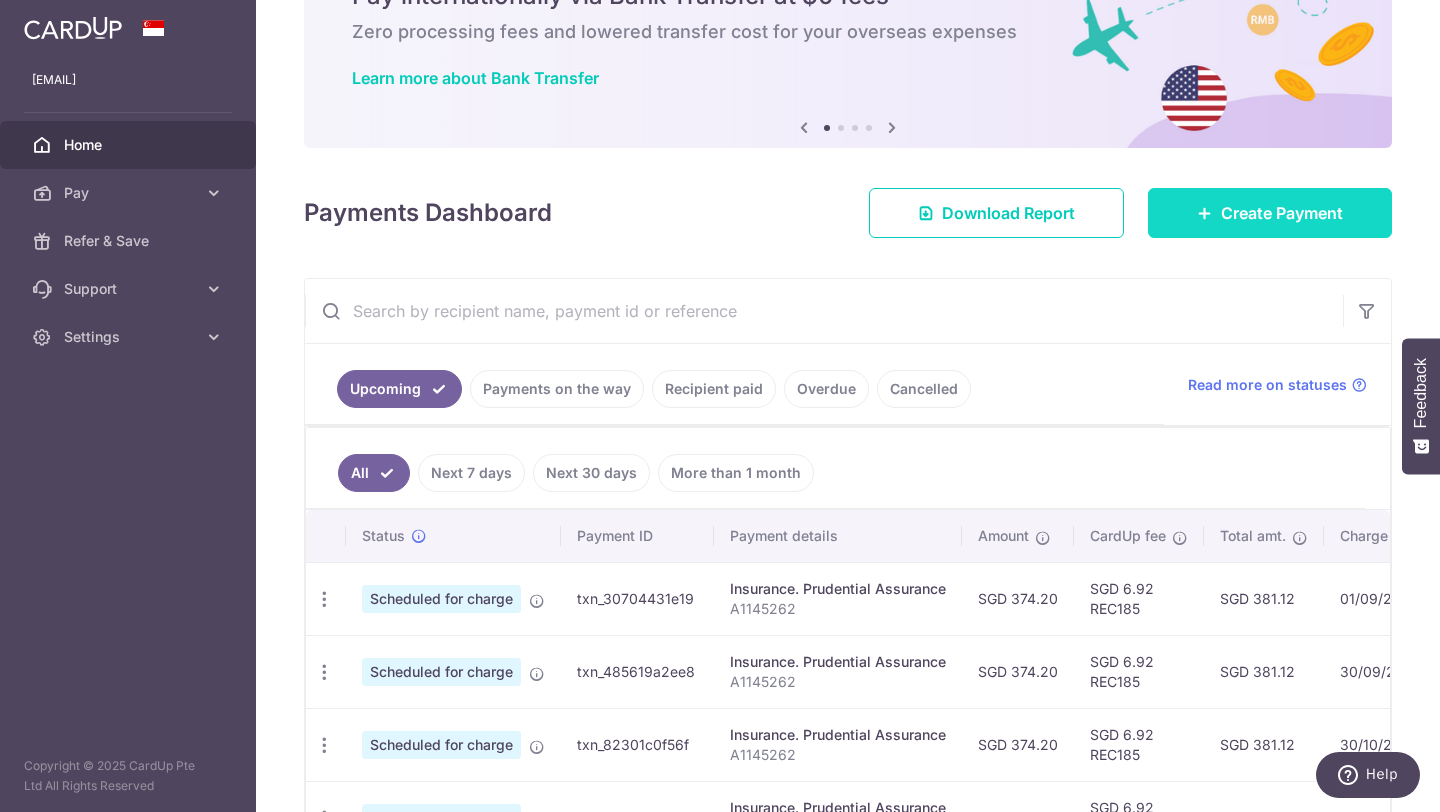 click on "Create Payment" at bounding box center [1270, 213] 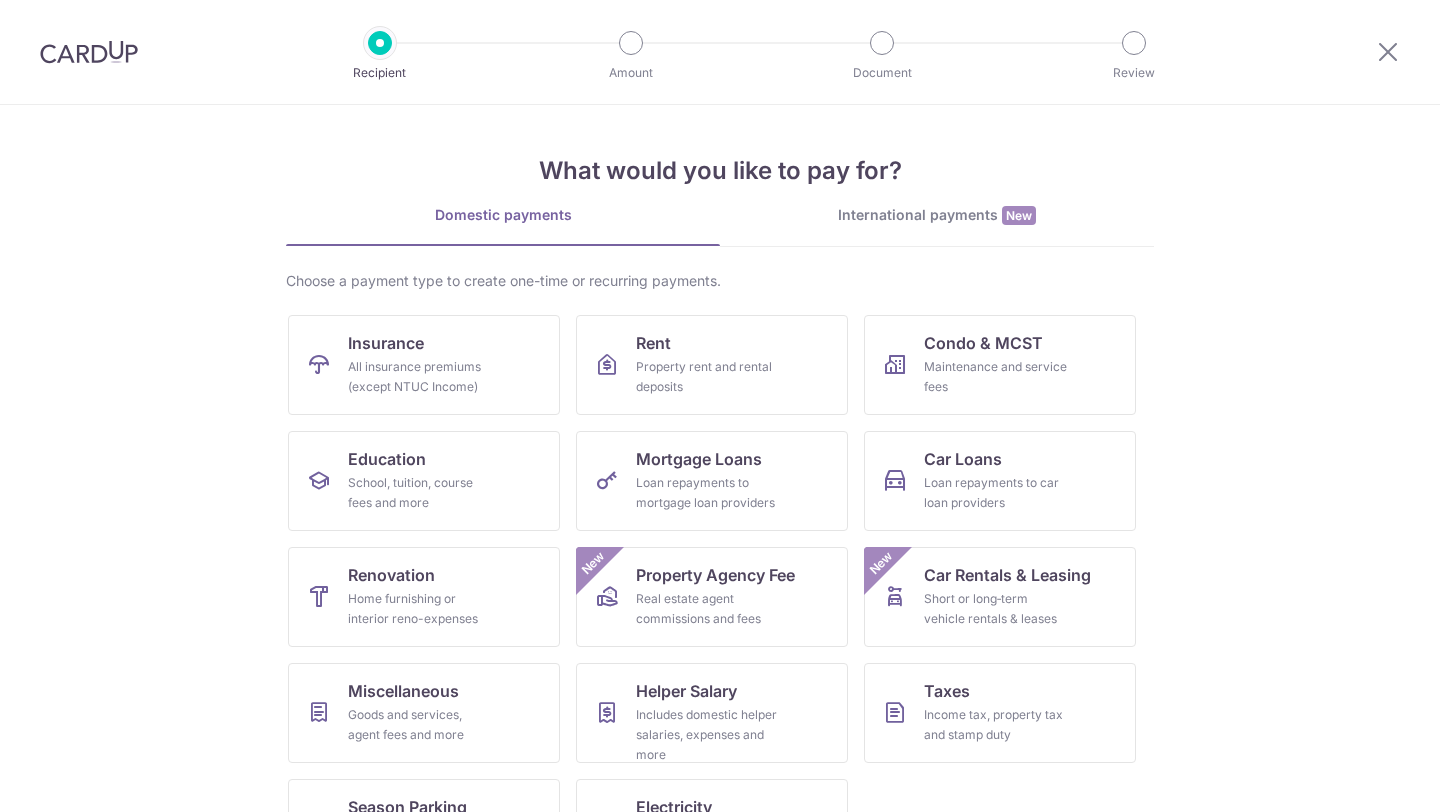 scroll, scrollTop: 0, scrollLeft: 0, axis: both 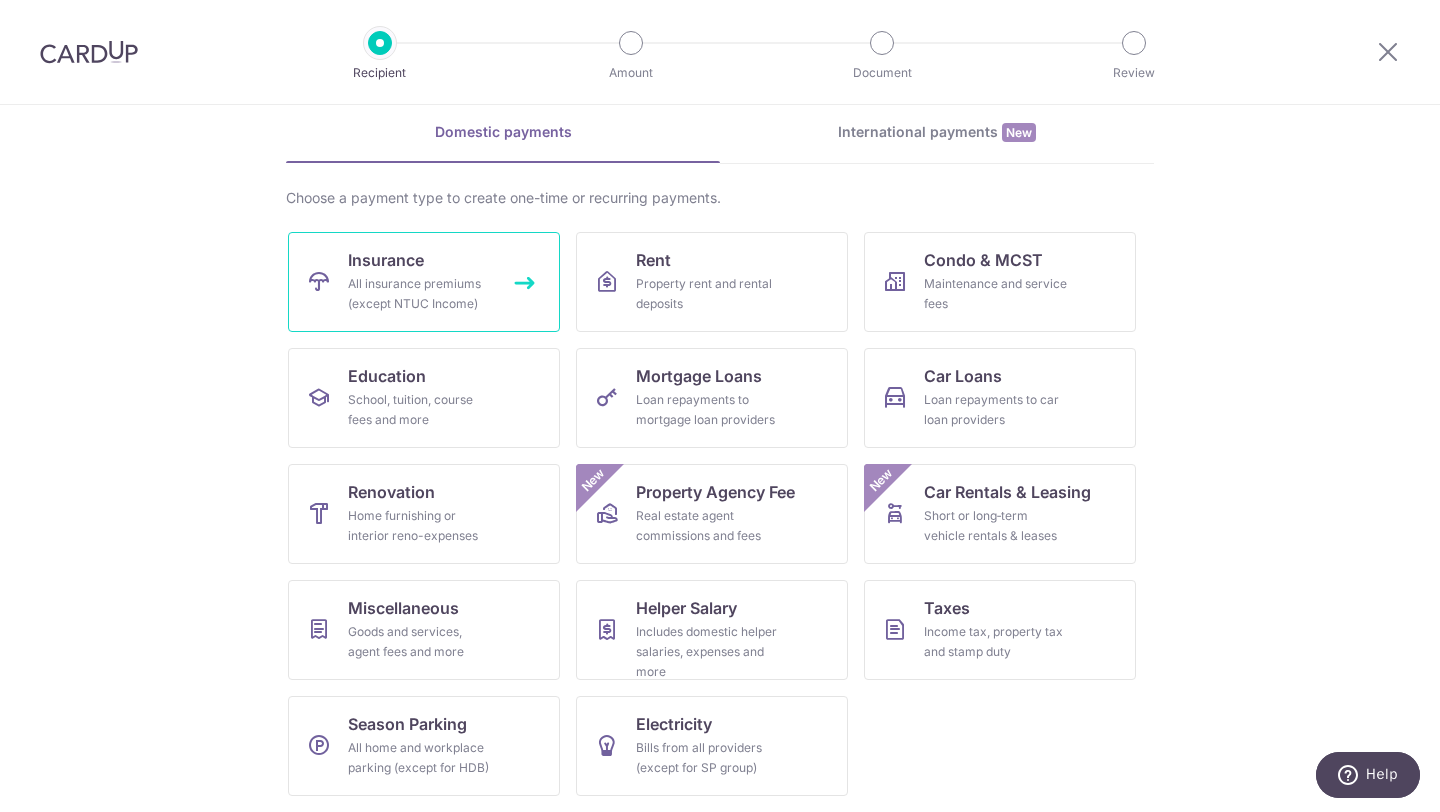 click on "All insurance premiums (except NTUC Income)" at bounding box center (420, 294) 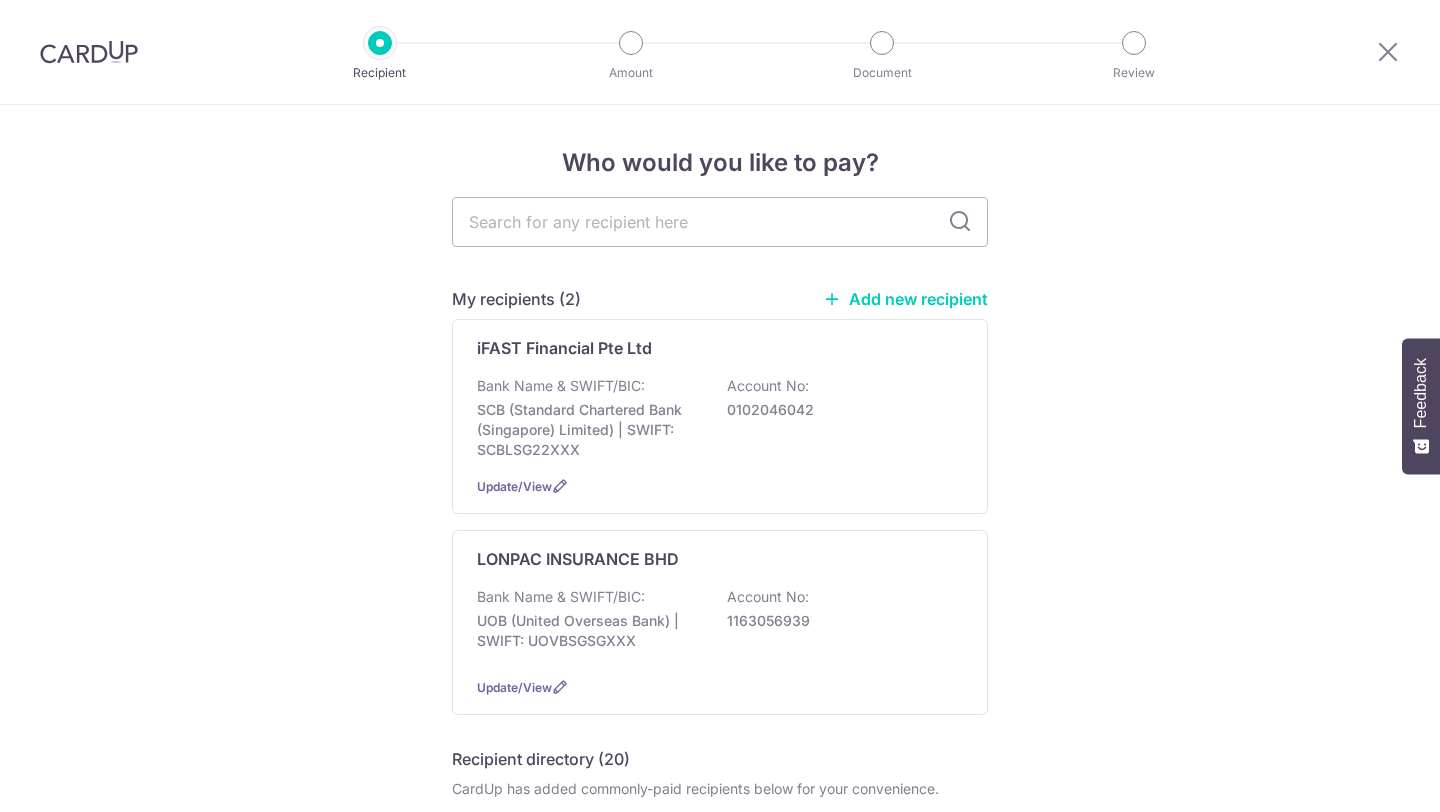 scroll, scrollTop: 0, scrollLeft: 0, axis: both 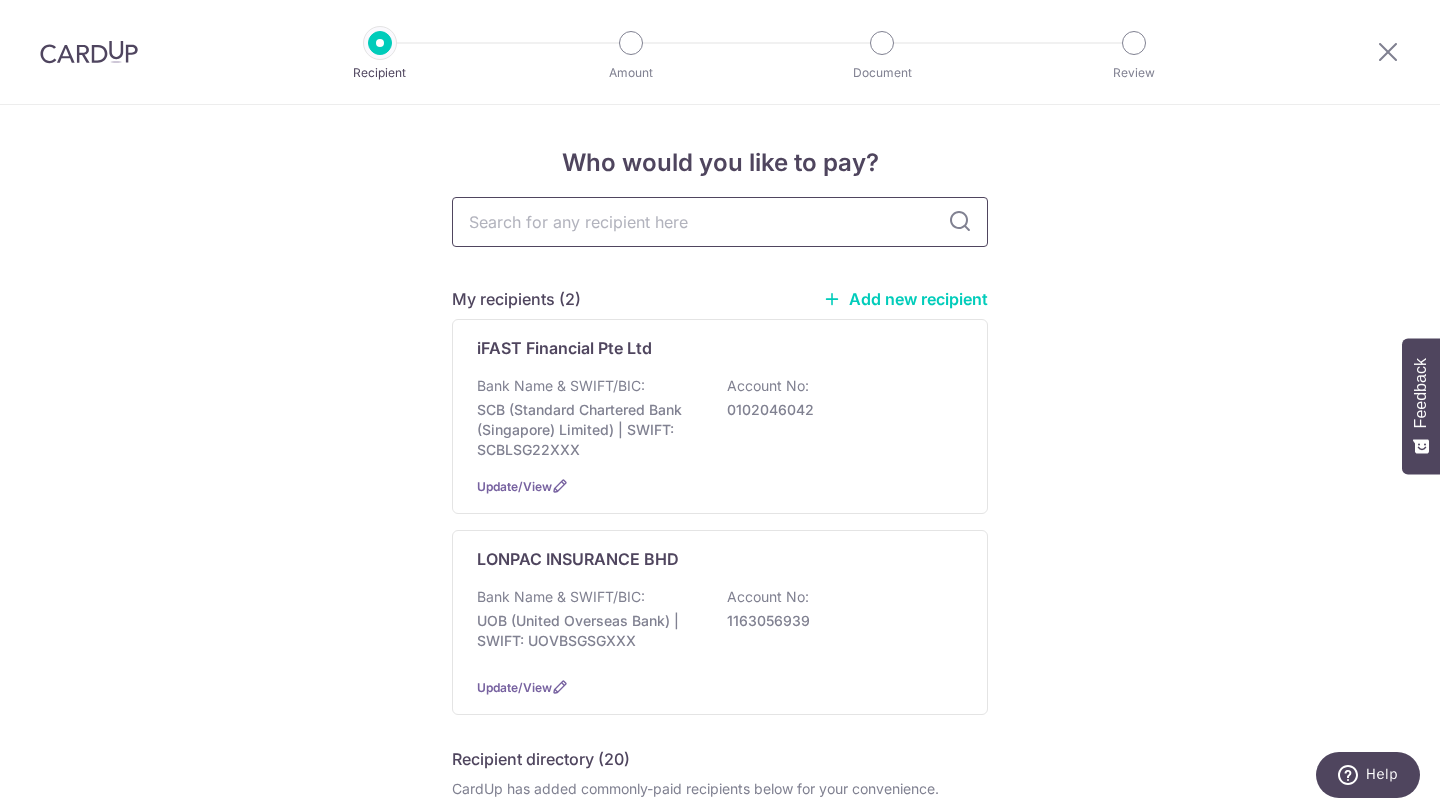 click at bounding box center [720, 222] 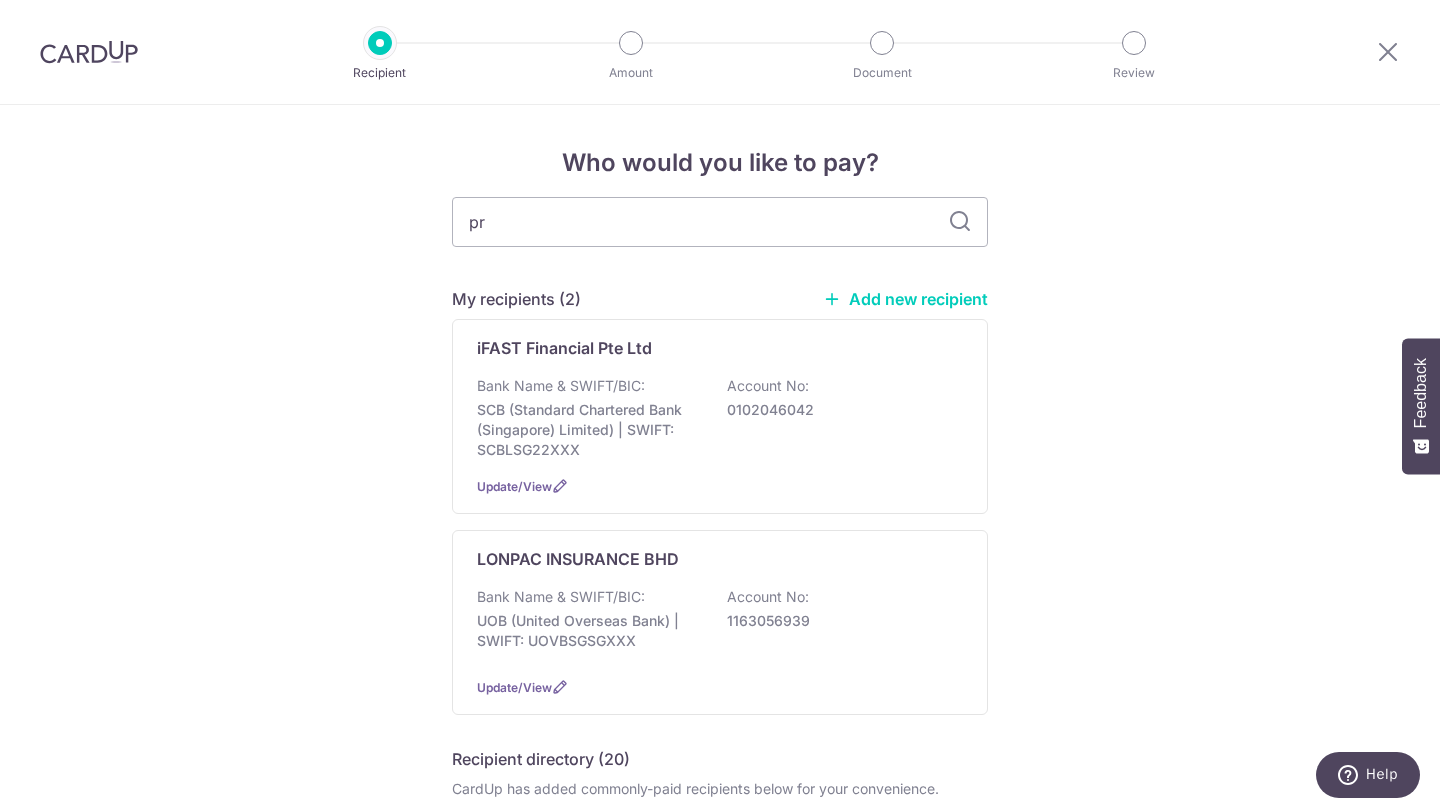 type on "pru" 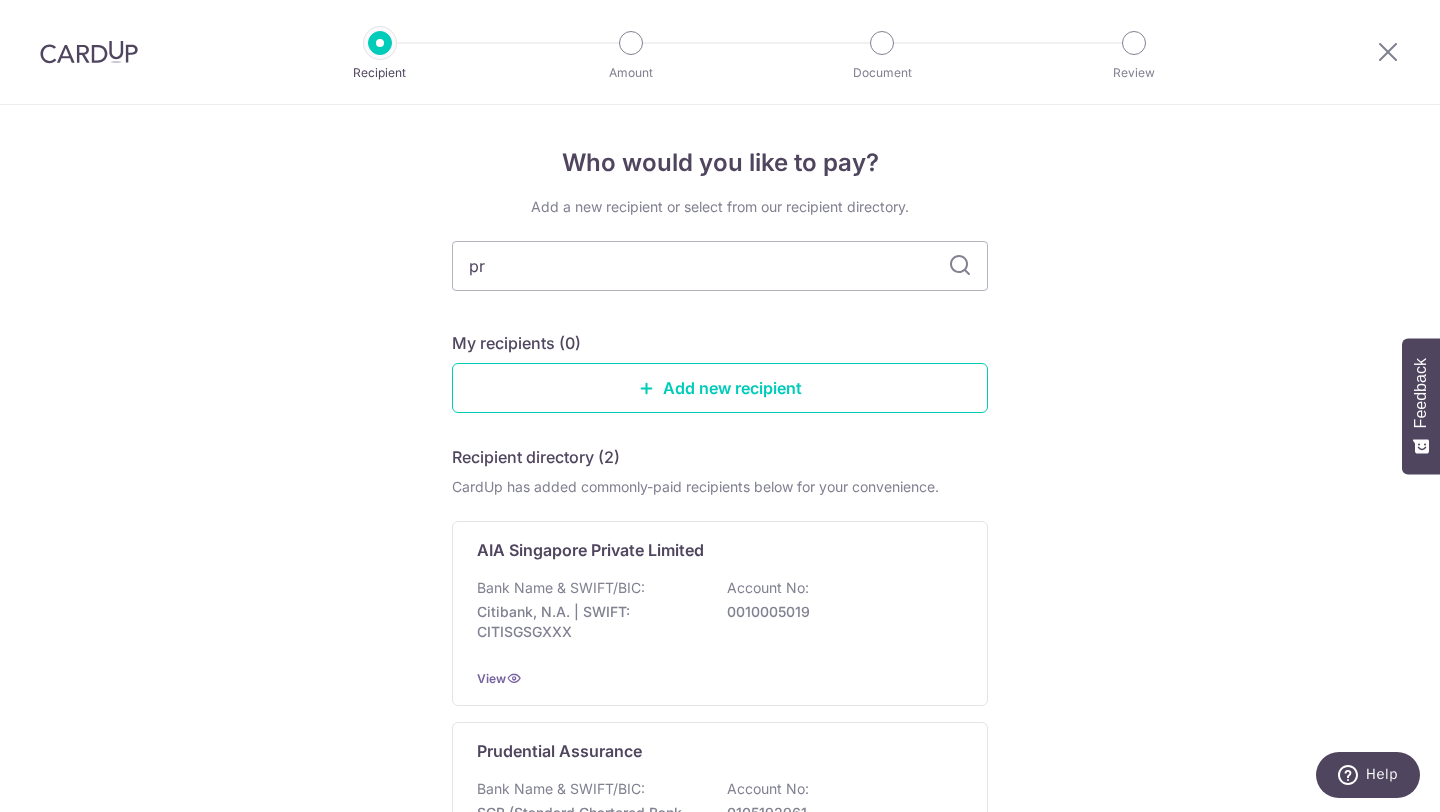 type on "prd" 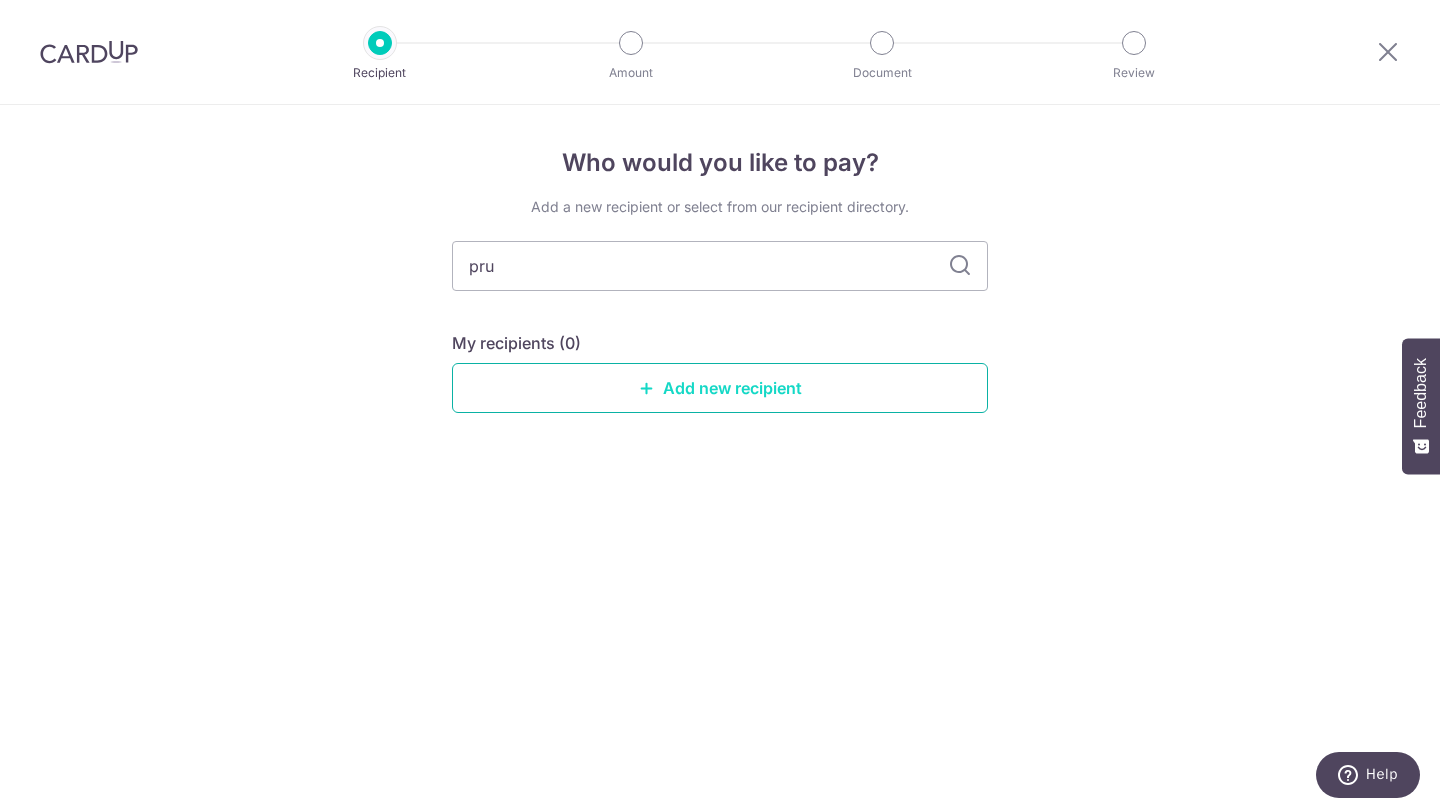 type on "prud" 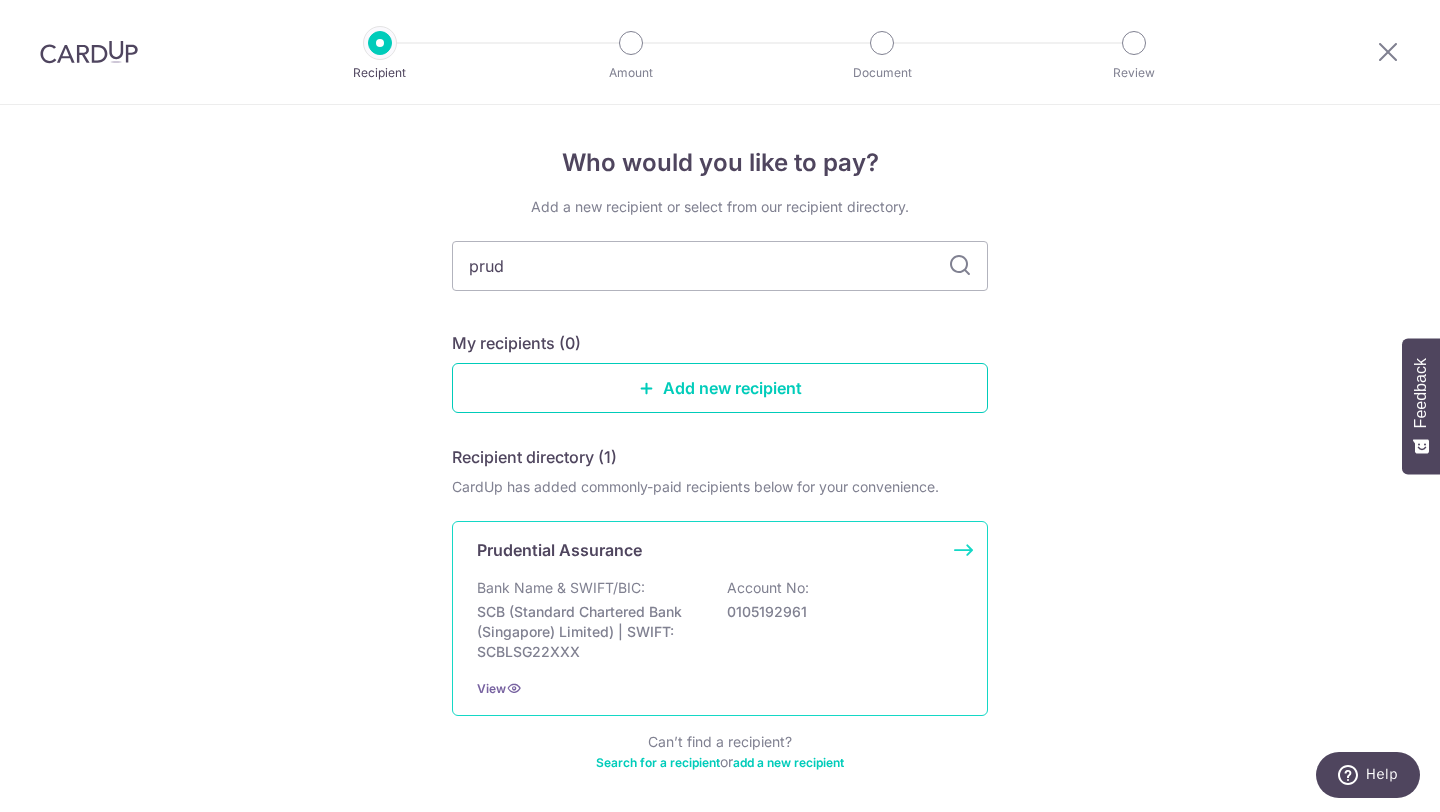 click on "Prudential Assurance
Bank Name & SWIFT/BIC:
SCB (Standard Chartered Bank (Singapore) Limited) | SWIFT: SCBLSG22XXX
Account No:
0105192961
View" at bounding box center (720, 618) 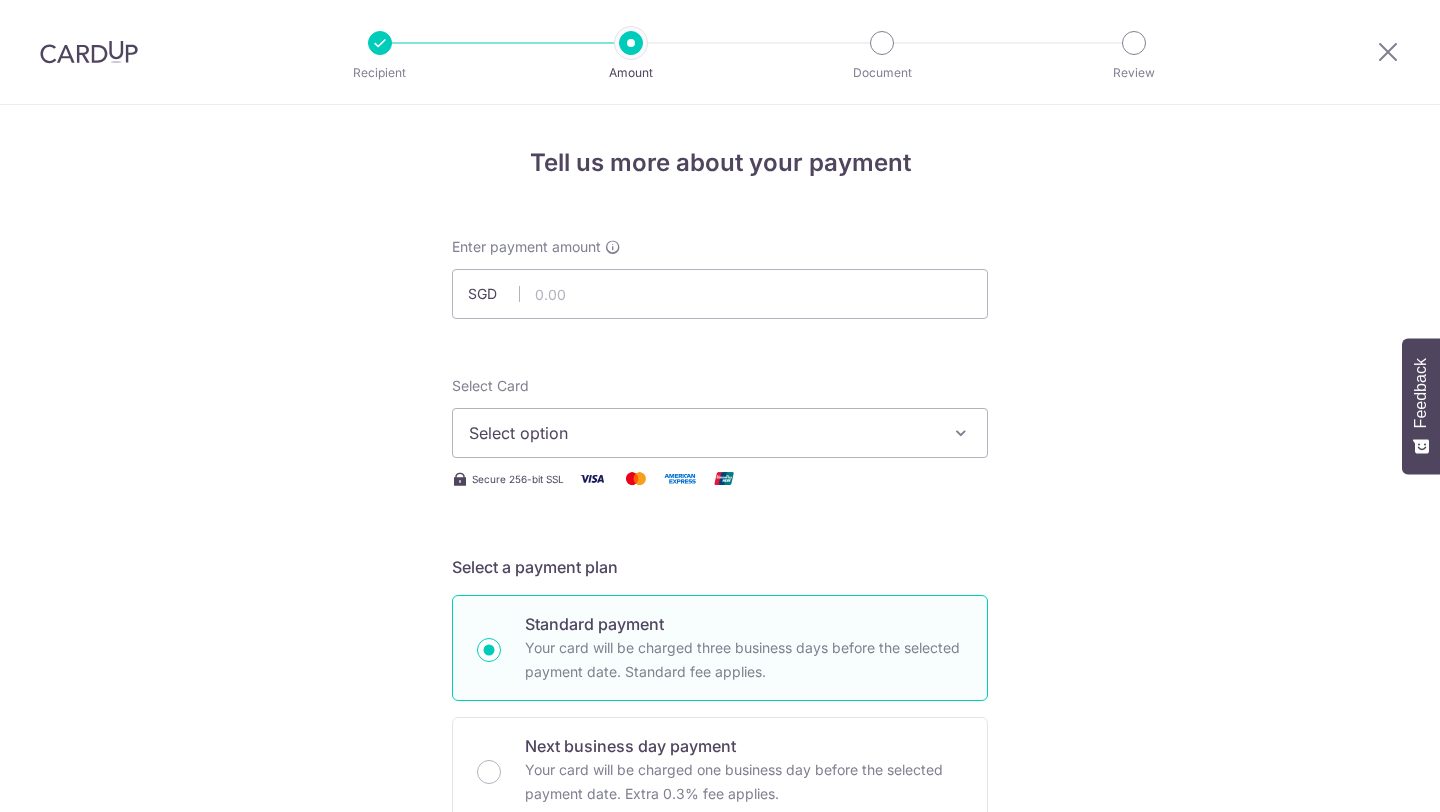 scroll, scrollTop: 0, scrollLeft: 0, axis: both 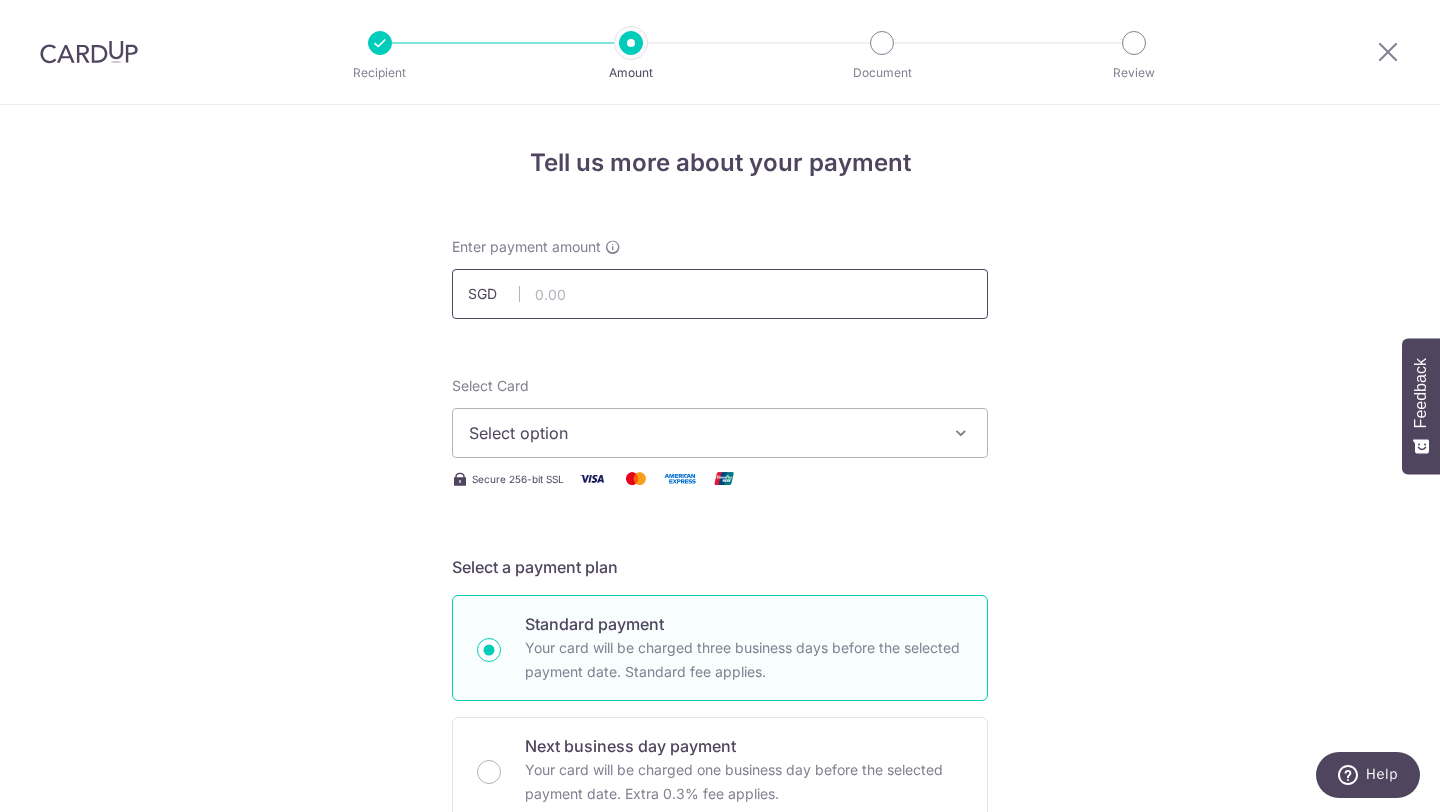 click at bounding box center [720, 294] 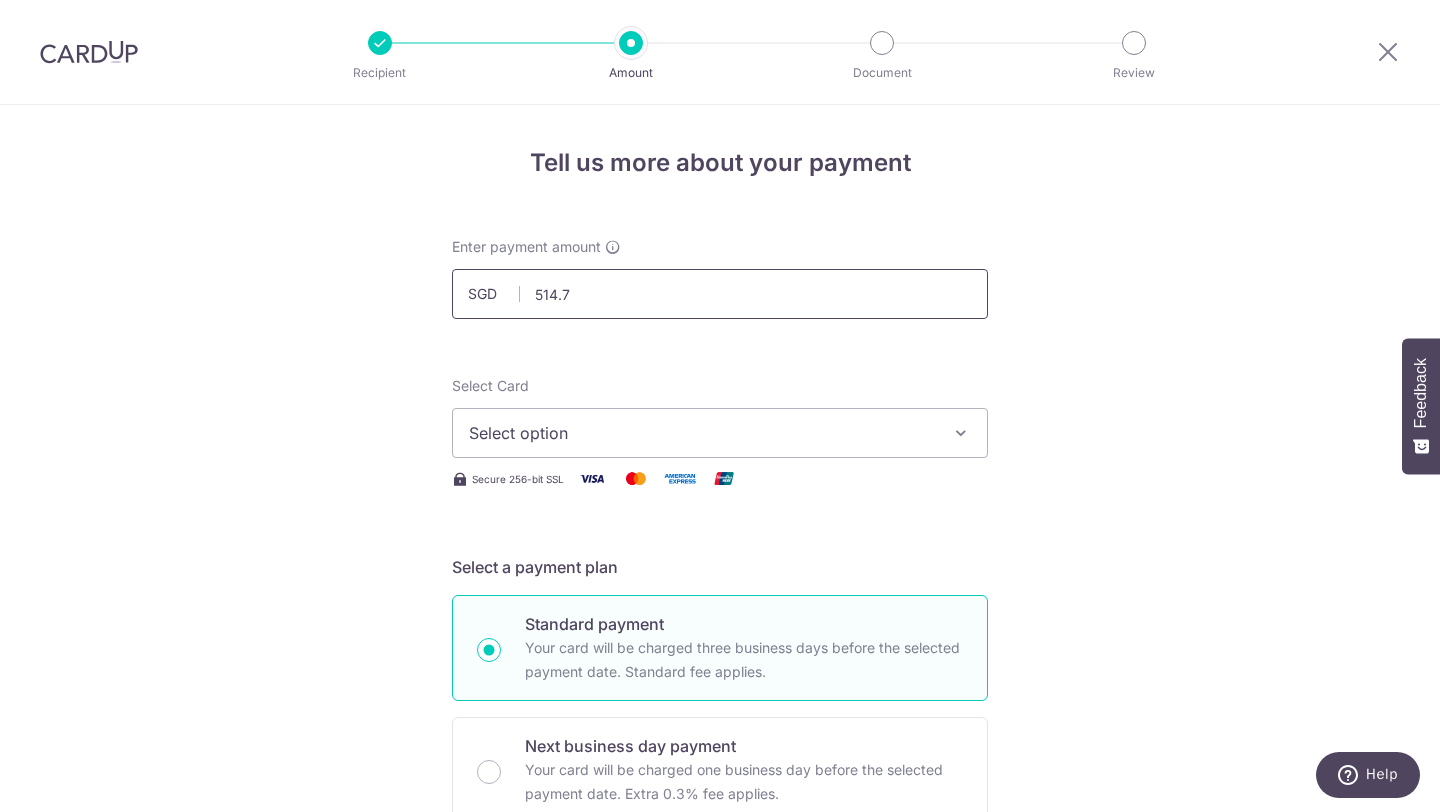 type on "514.75" 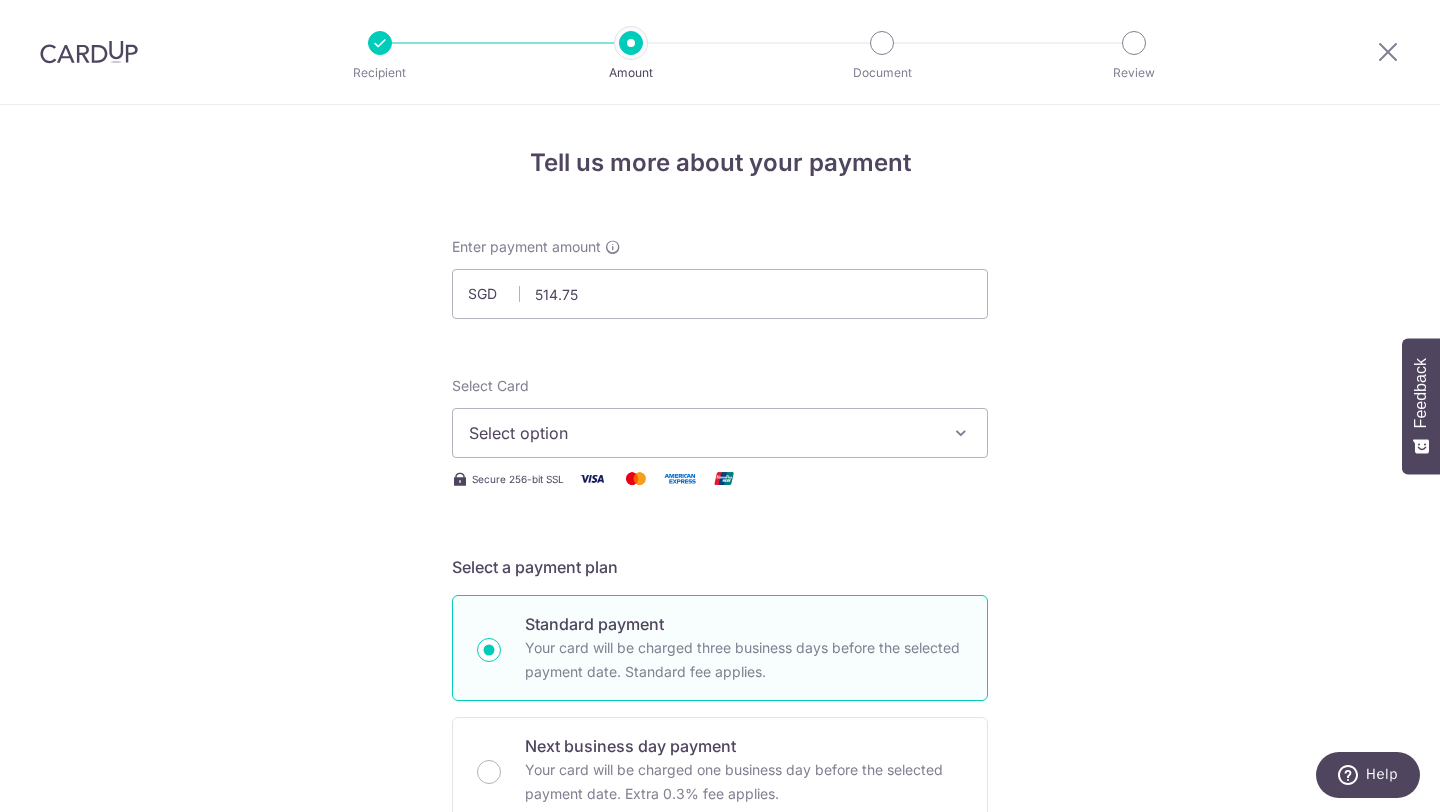 click on "Select option" at bounding box center (720, 433) 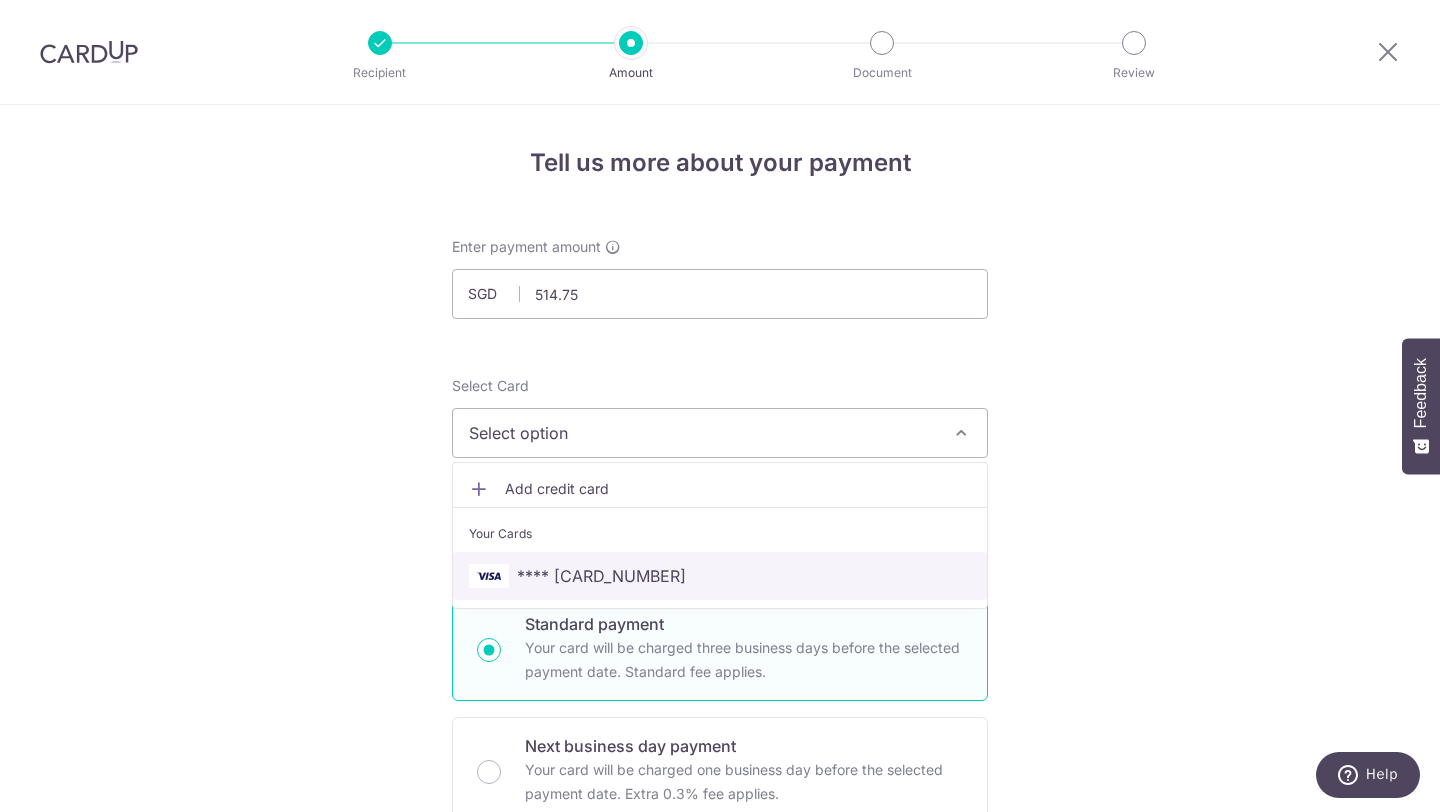 click on "**** 8559" at bounding box center (720, 576) 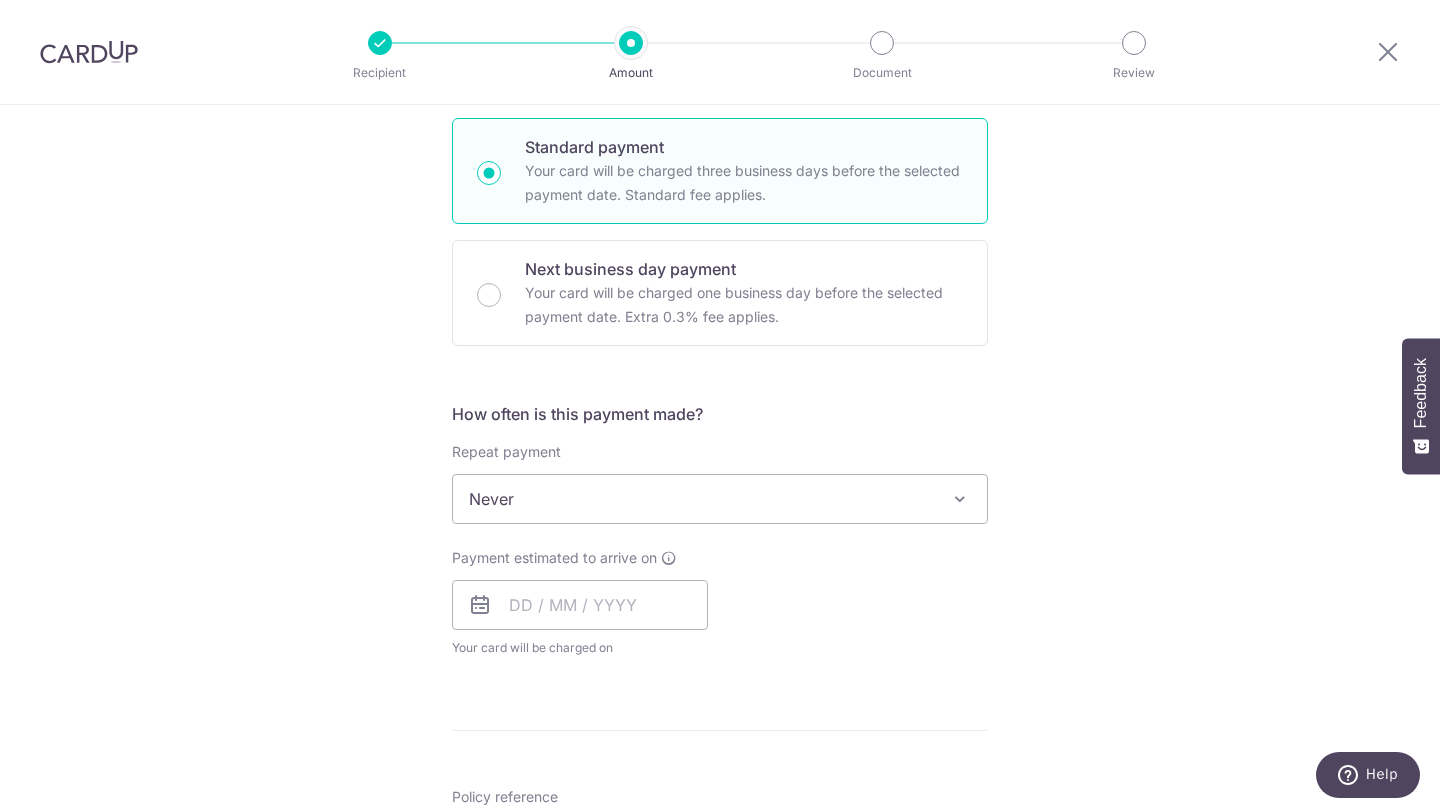 scroll, scrollTop: 519, scrollLeft: 0, axis: vertical 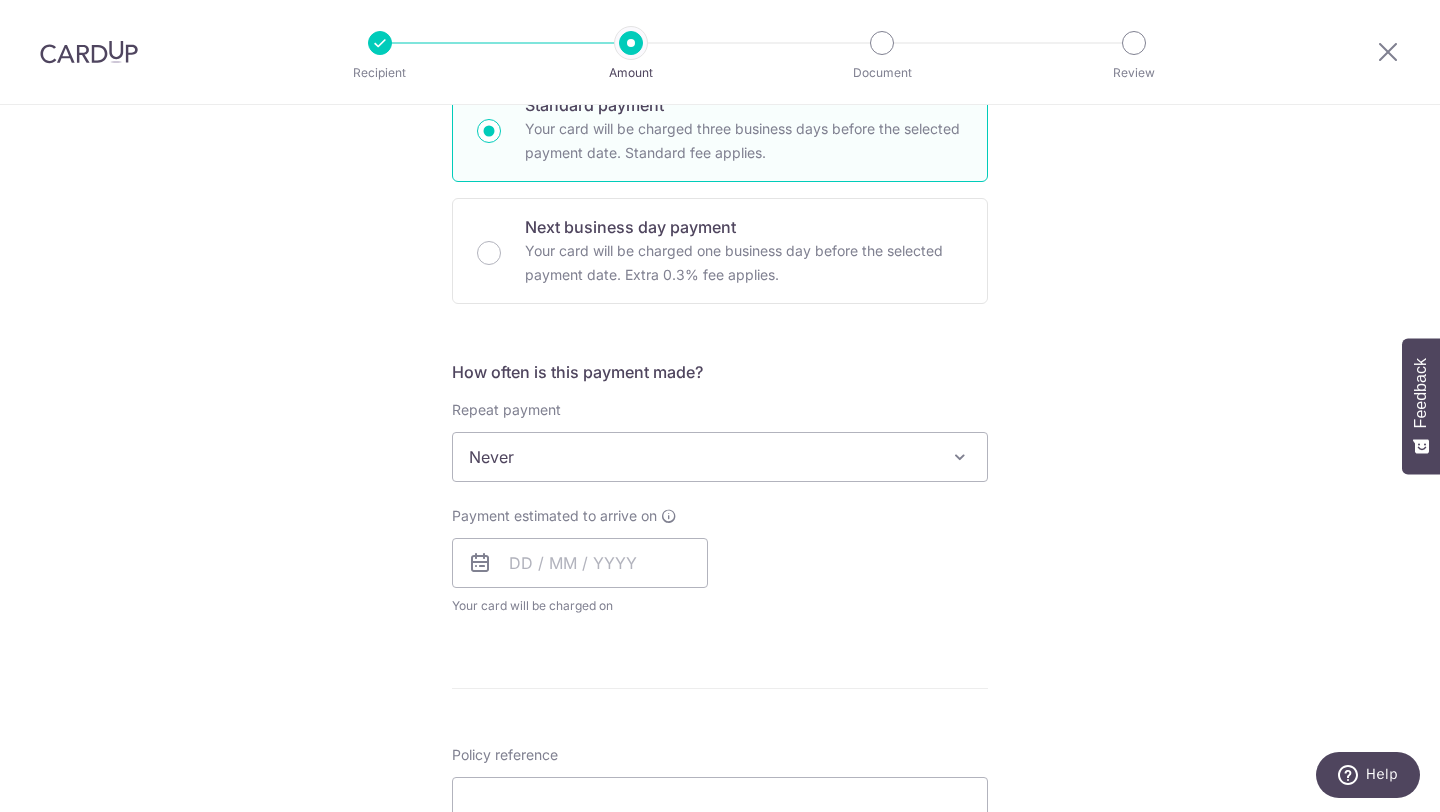 click on "Never" at bounding box center (720, 457) 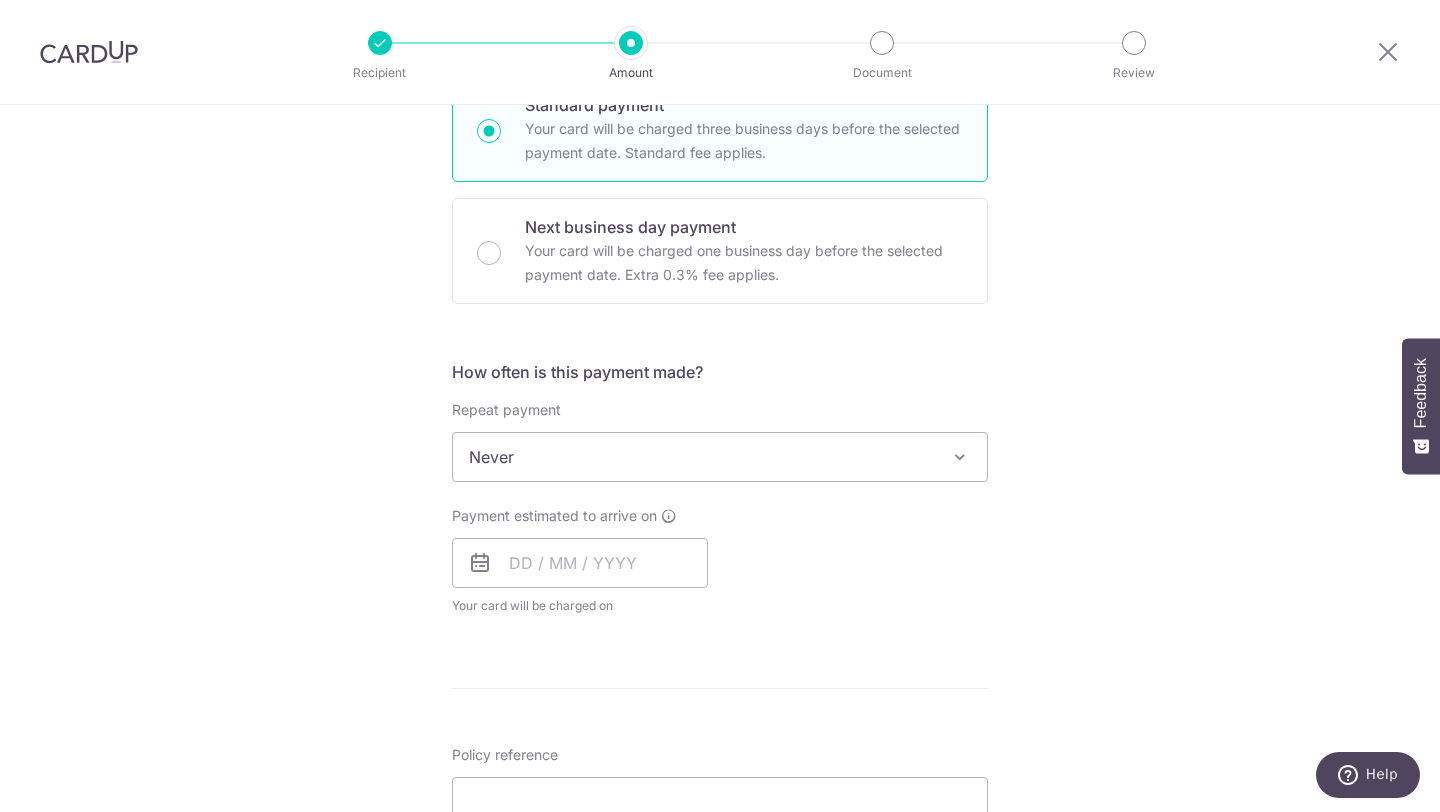 click on "Tell us more about your payment
Enter payment amount
SGD
514.75
514.75
Select Card
**** 8559
Add credit card
Your Cards
**** 8559
Secure 256-bit SSL
Text
New card details
Card
Secure 256-bit SSL" at bounding box center [720, 490] 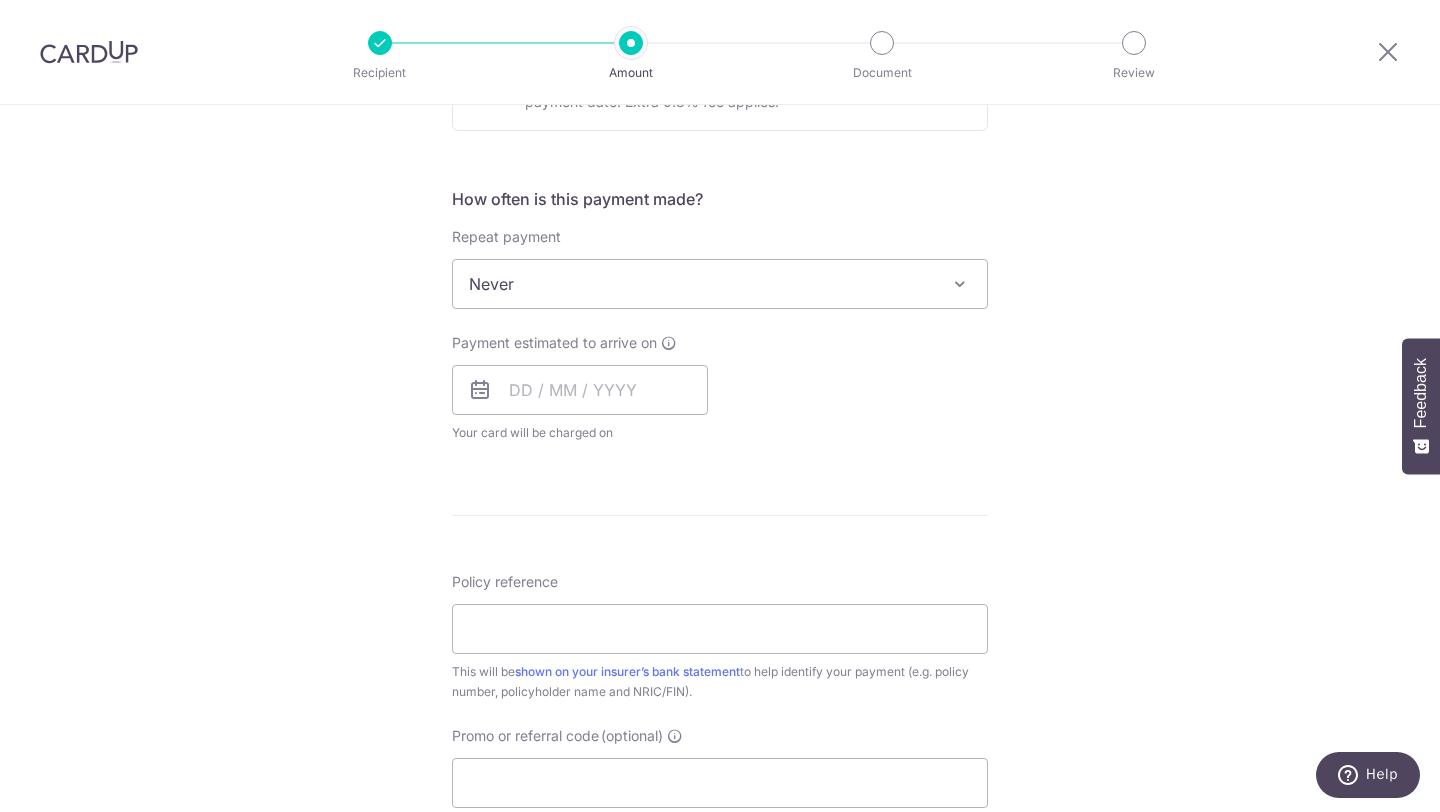 scroll, scrollTop: 712, scrollLeft: 0, axis: vertical 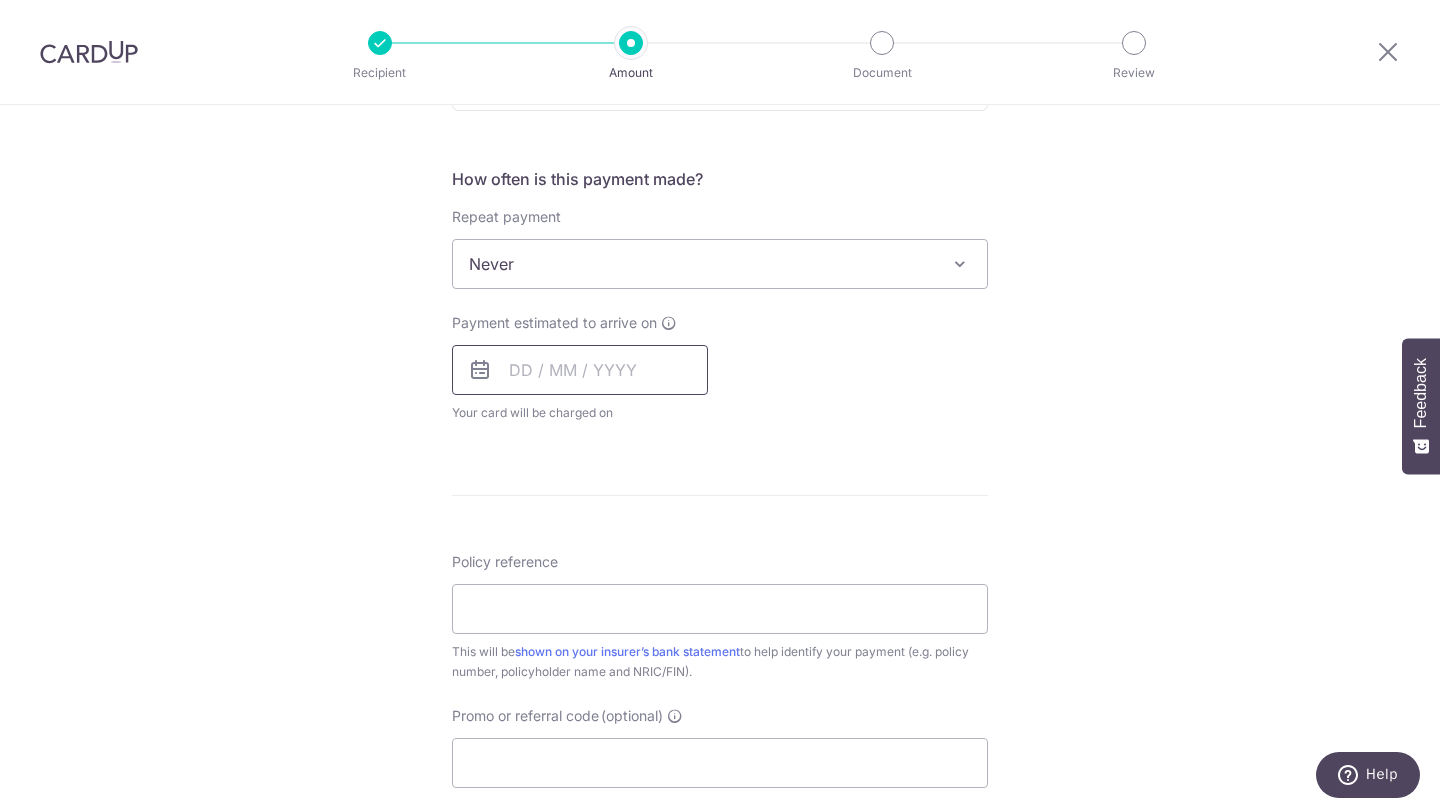 click at bounding box center (580, 370) 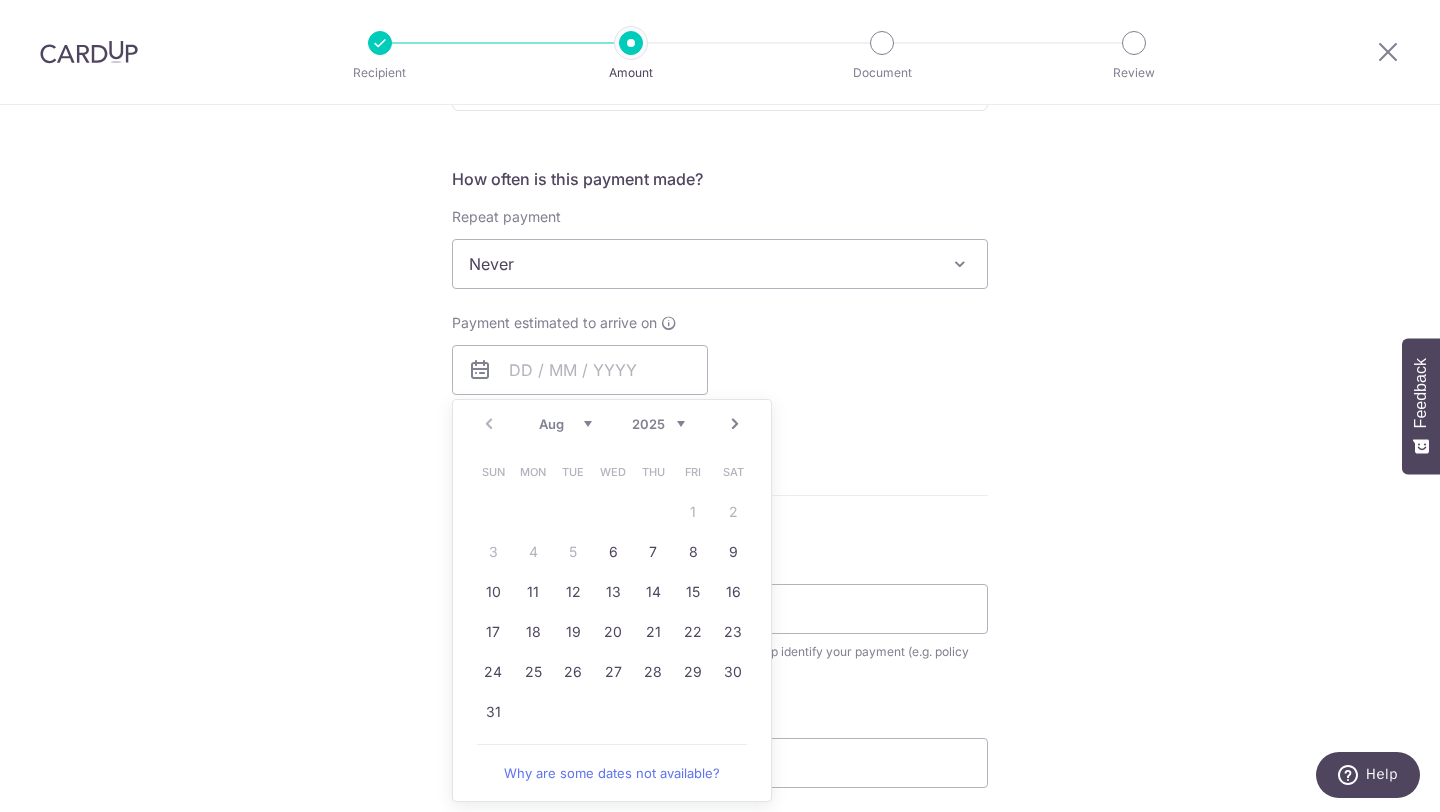 click on "Enter payment amount
SGD
514.75
514.75
Select Card
**** 8559
Add credit card
Your Cards
**** 8559
Secure 256-bit SSL
Text
New card details
Card
Secure 256-bit SSL" at bounding box center [720, 316] 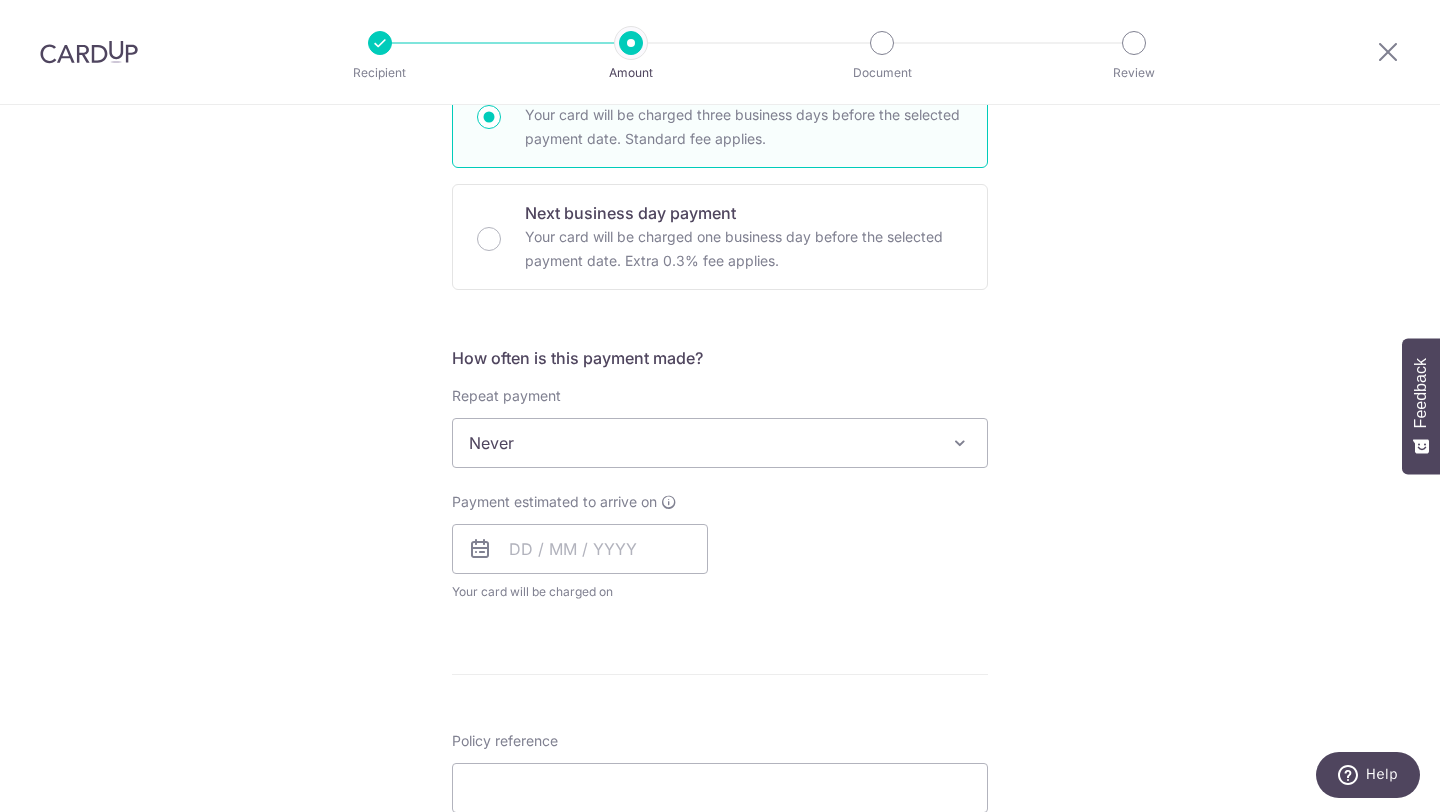 scroll, scrollTop: 0, scrollLeft: 0, axis: both 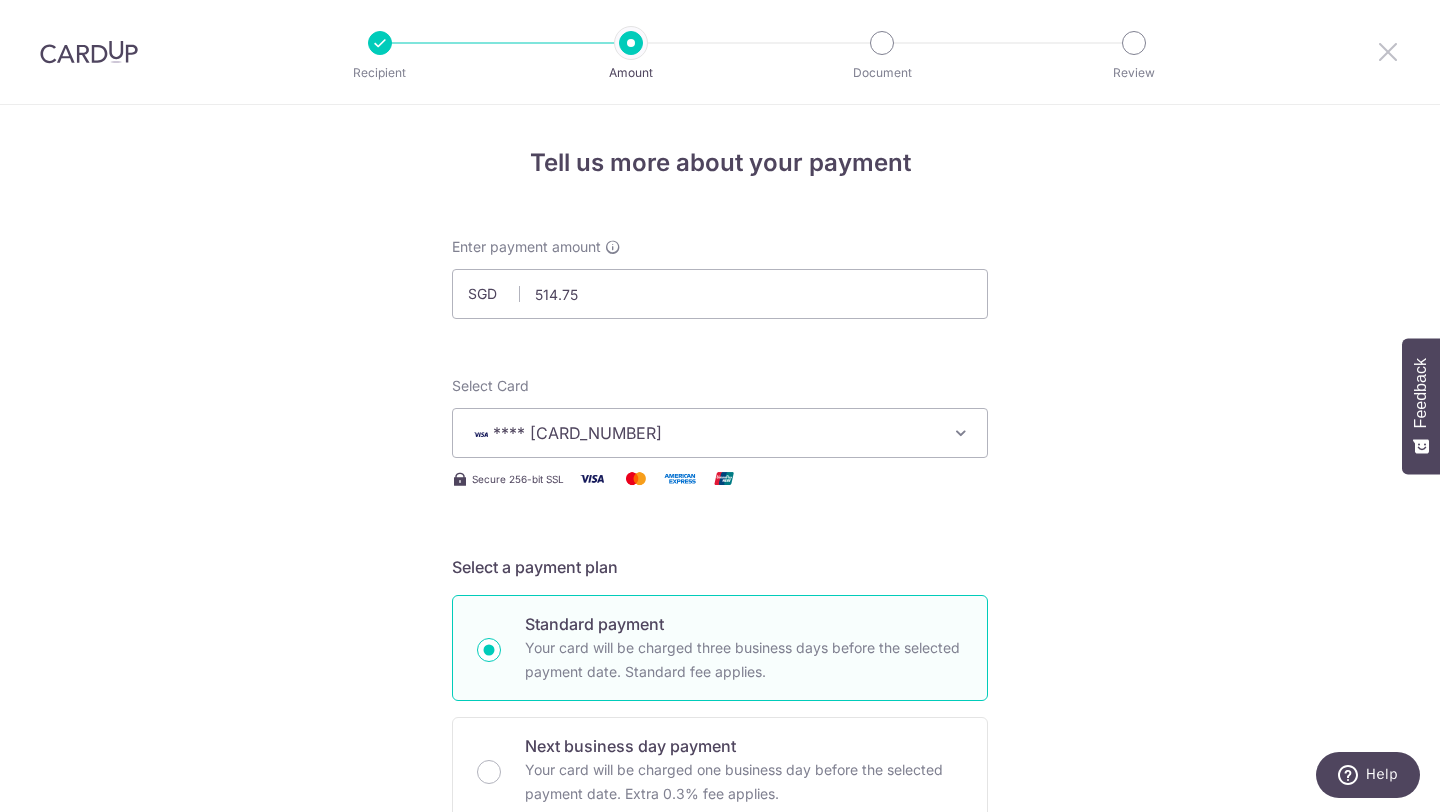 click at bounding box center [1388, 51] 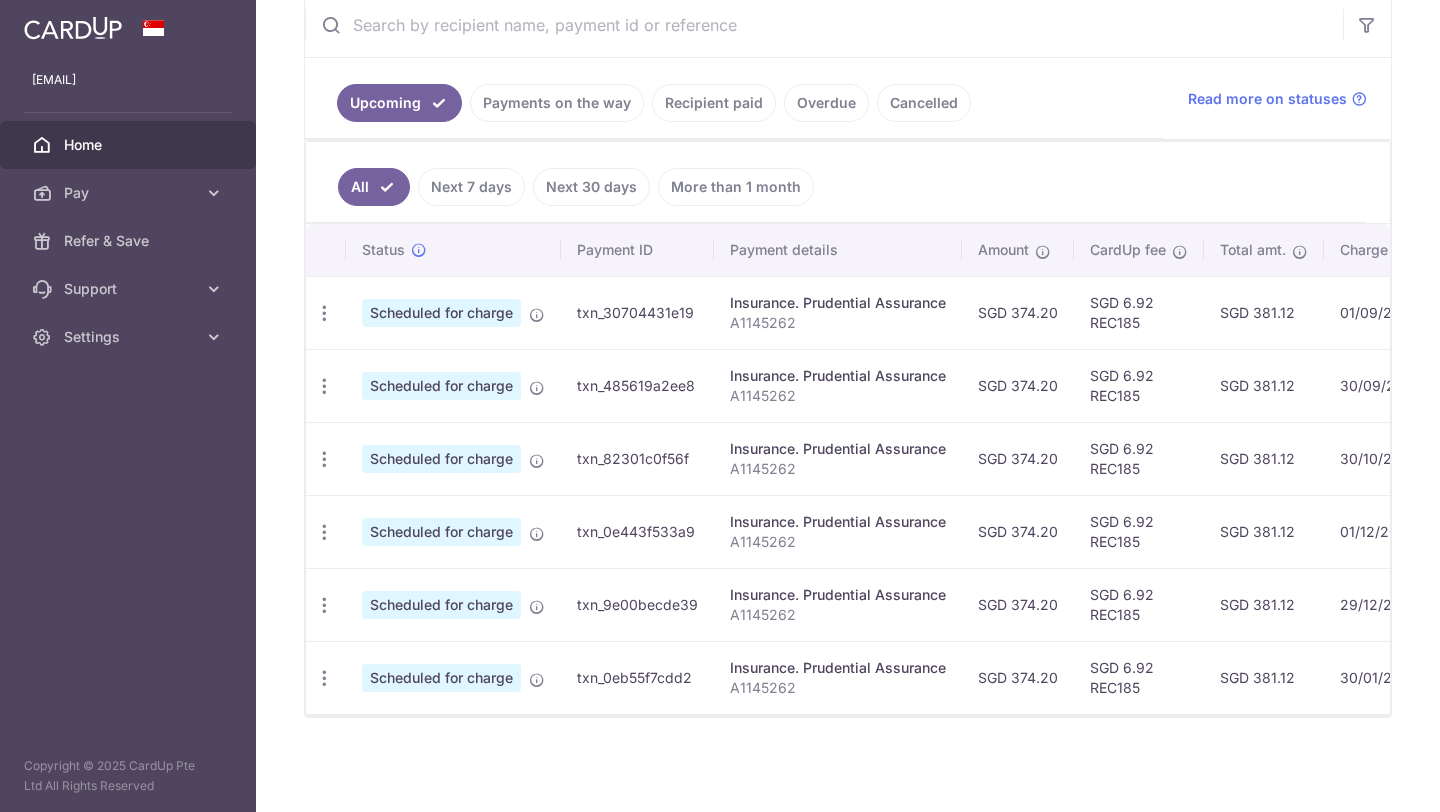 scroll, scrollTop: 381, scrollLeft: 0, axis: vertical 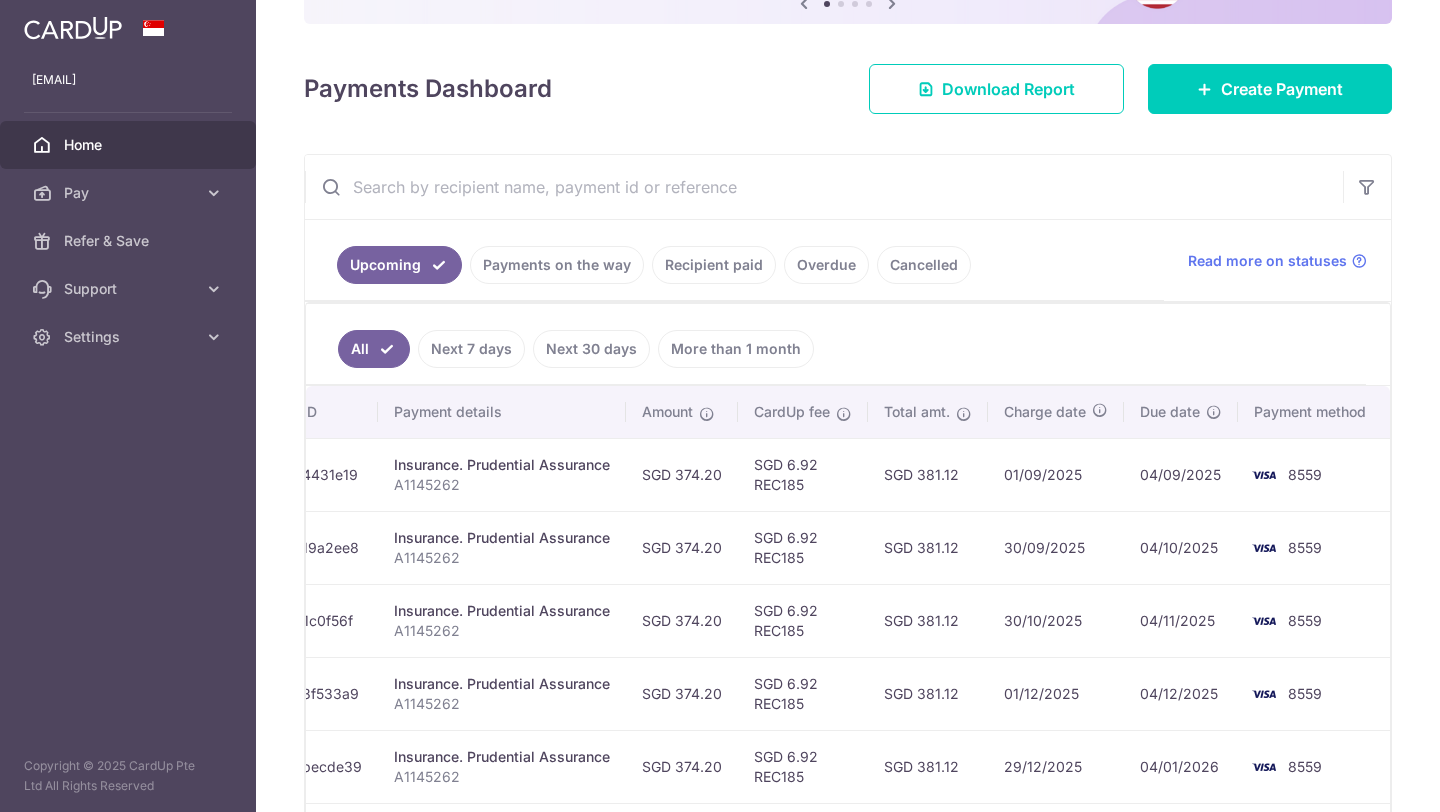 click on "All
Next 7 days
Next 30 days
More than 1 month" at bounding box center [836, 344] 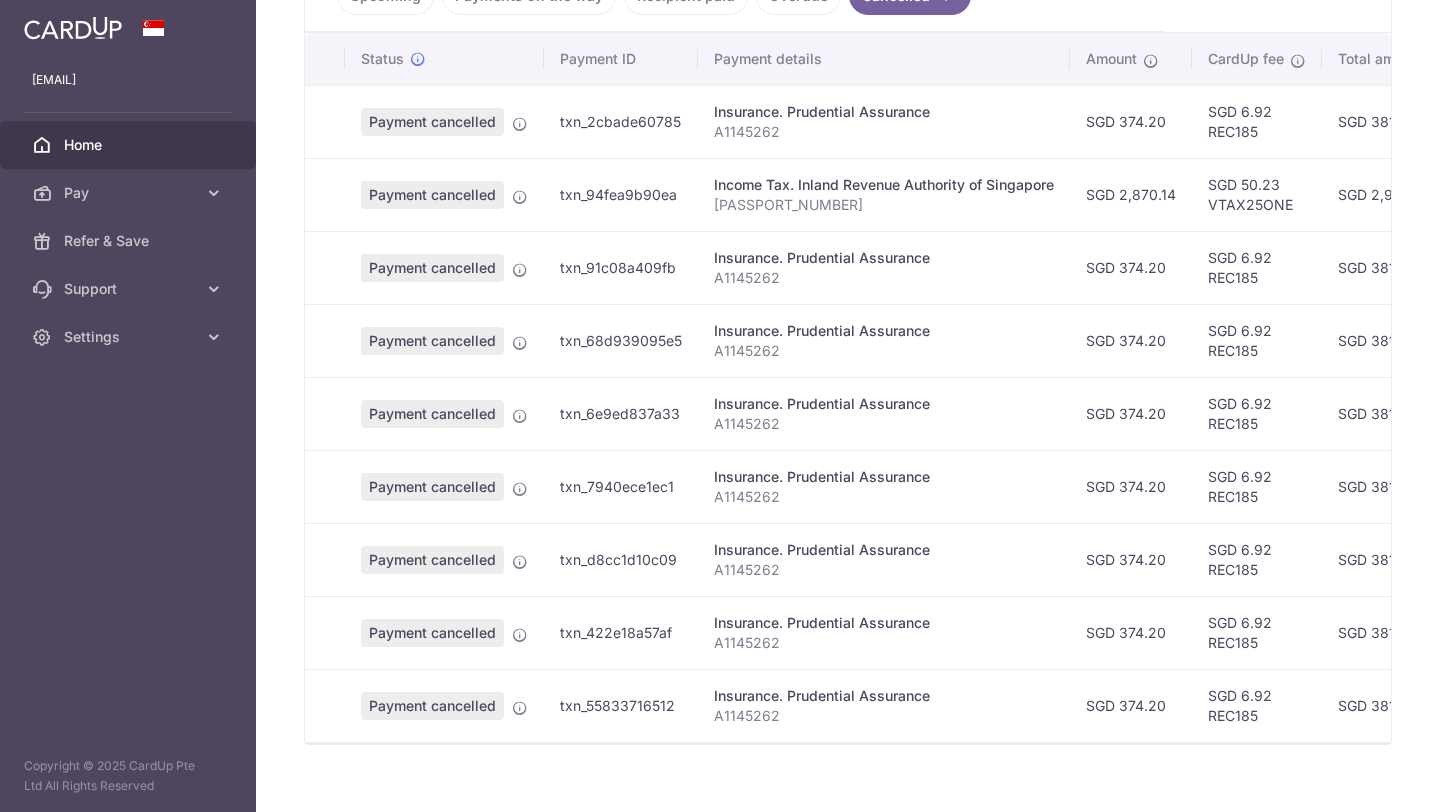 scroll, scrollTop: 515, scrollLeft: 0, axis: vertical 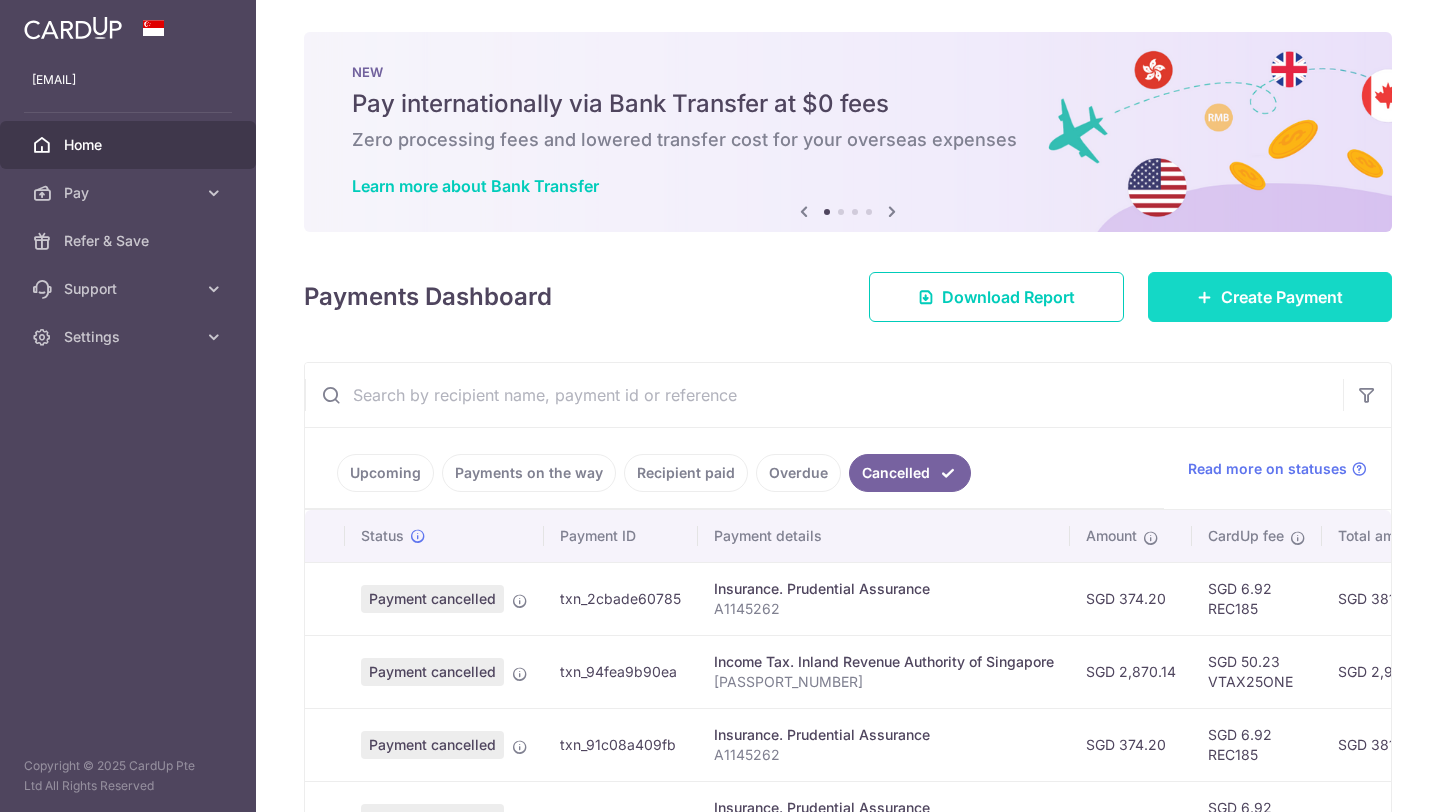 click on "Create Payment" at bounding box center [1270, 297] 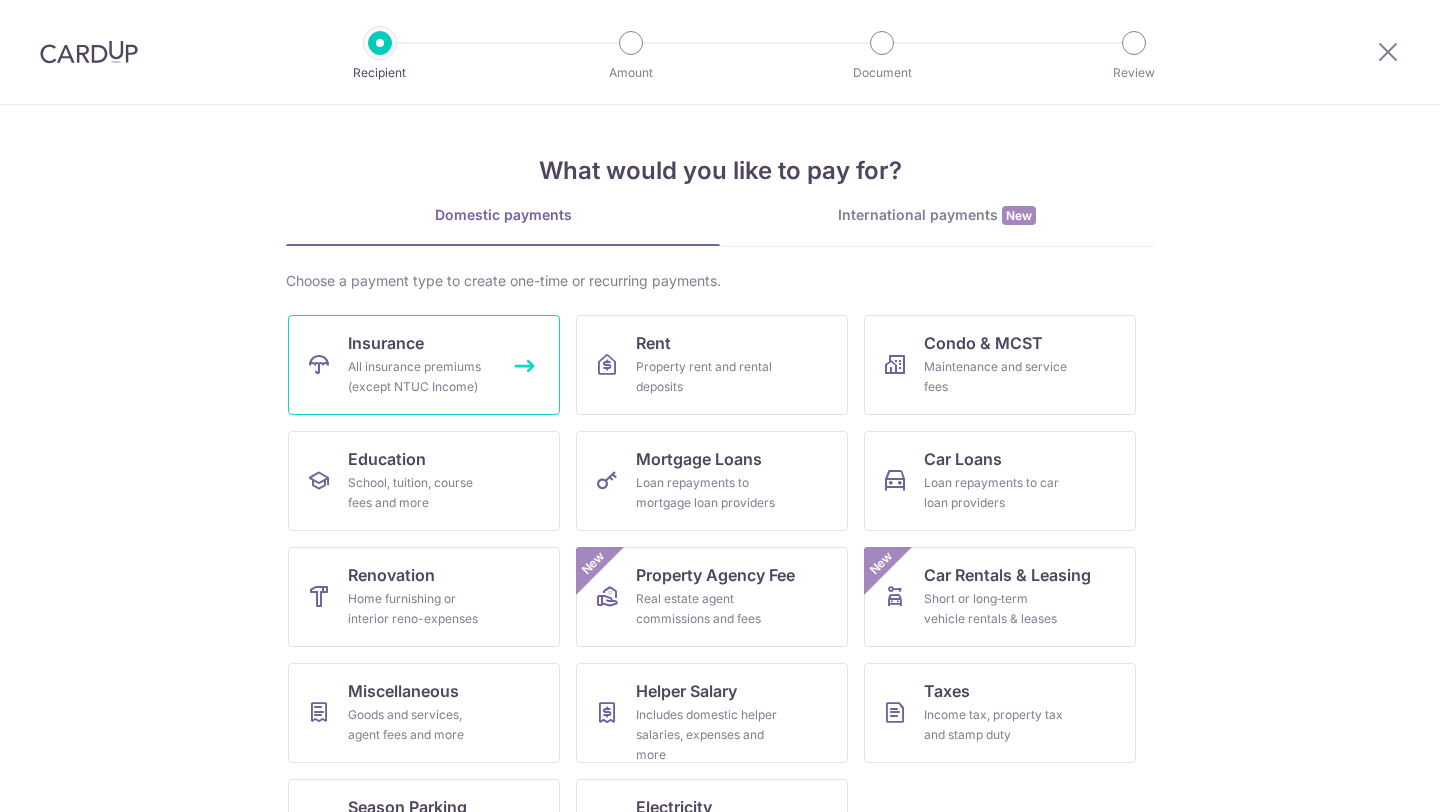 click on "Insurance All insurance premiums (except NTUC Income)" at bounding box center [424, 365] 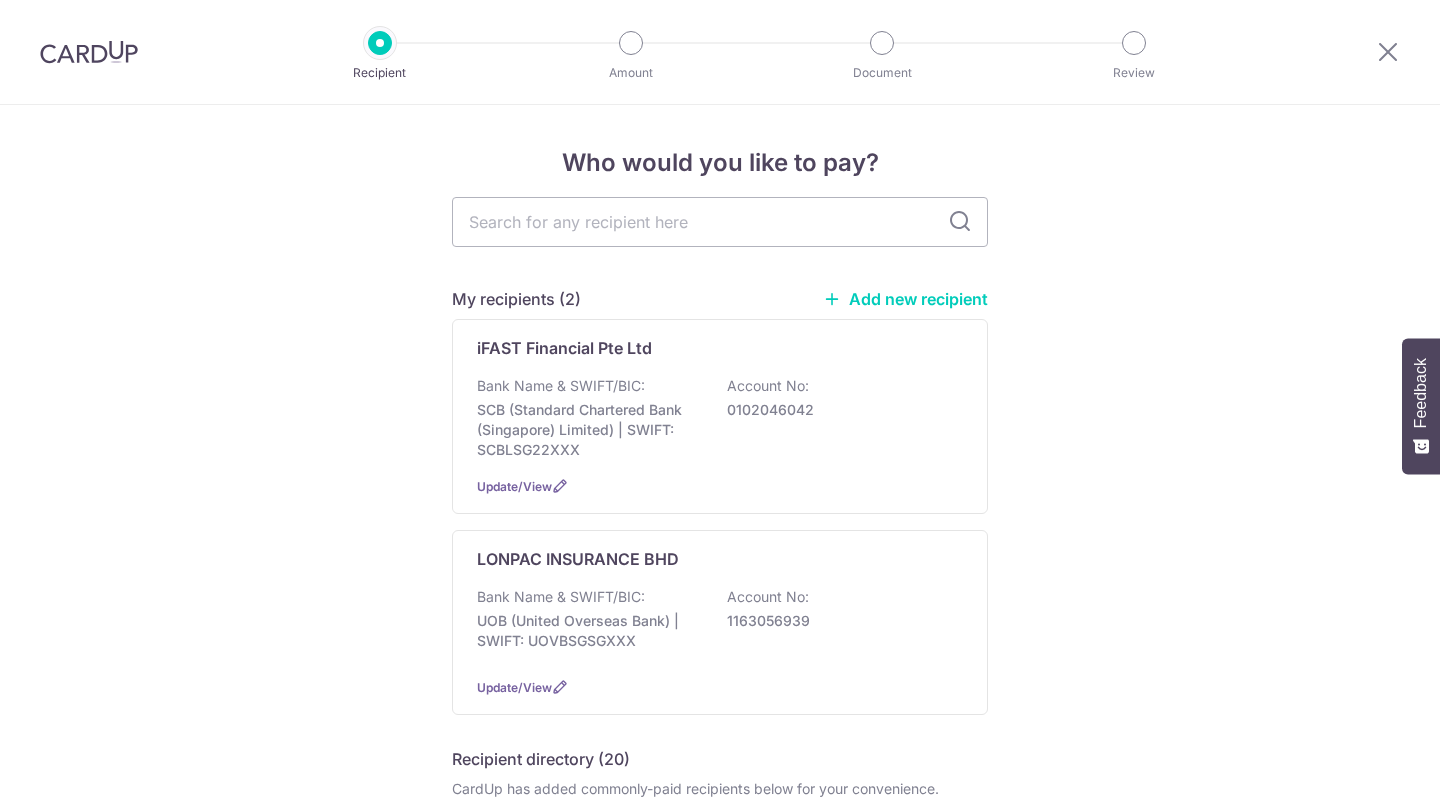 scroll, scrollTop: 0, scrollLeft: 0, axis: both 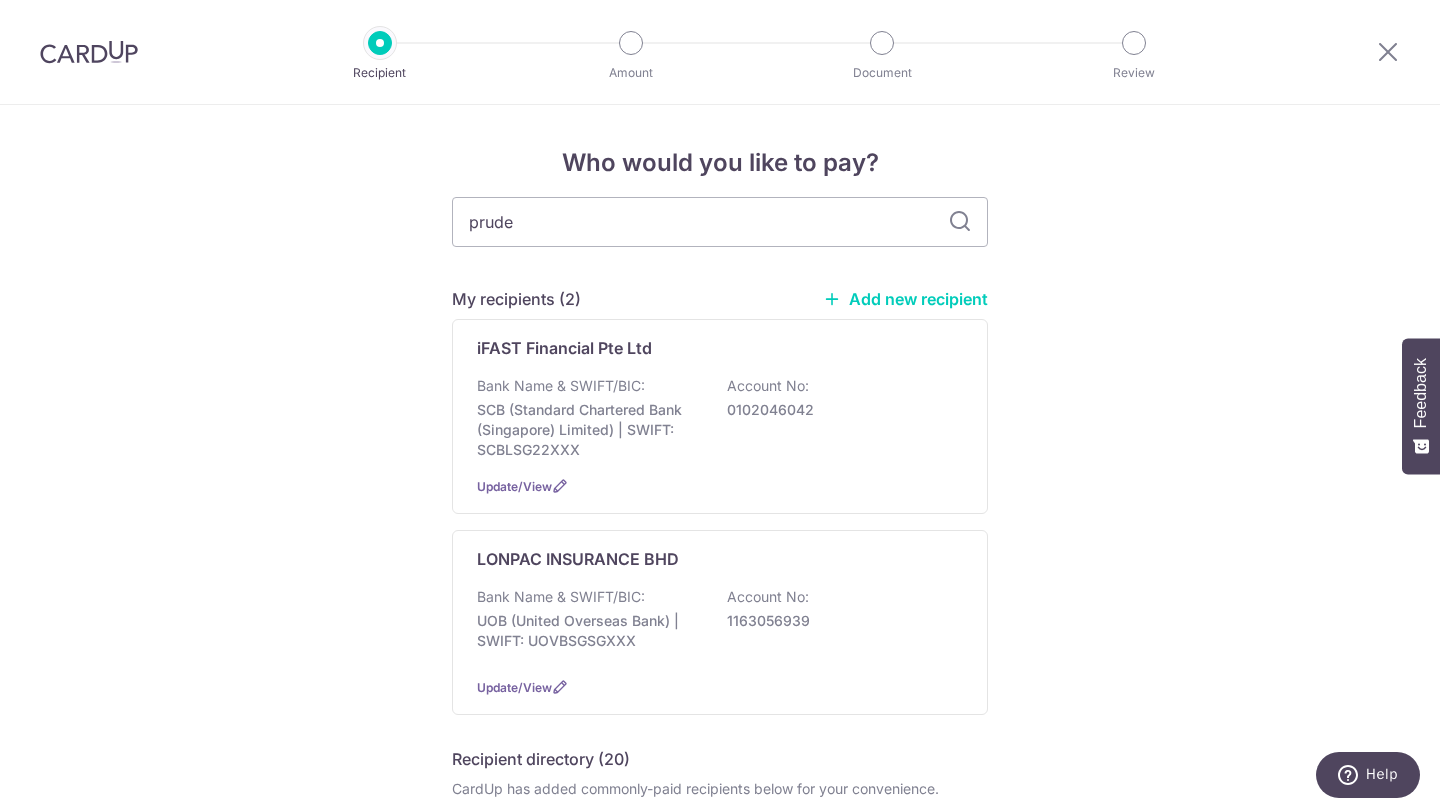 type on "pruden" 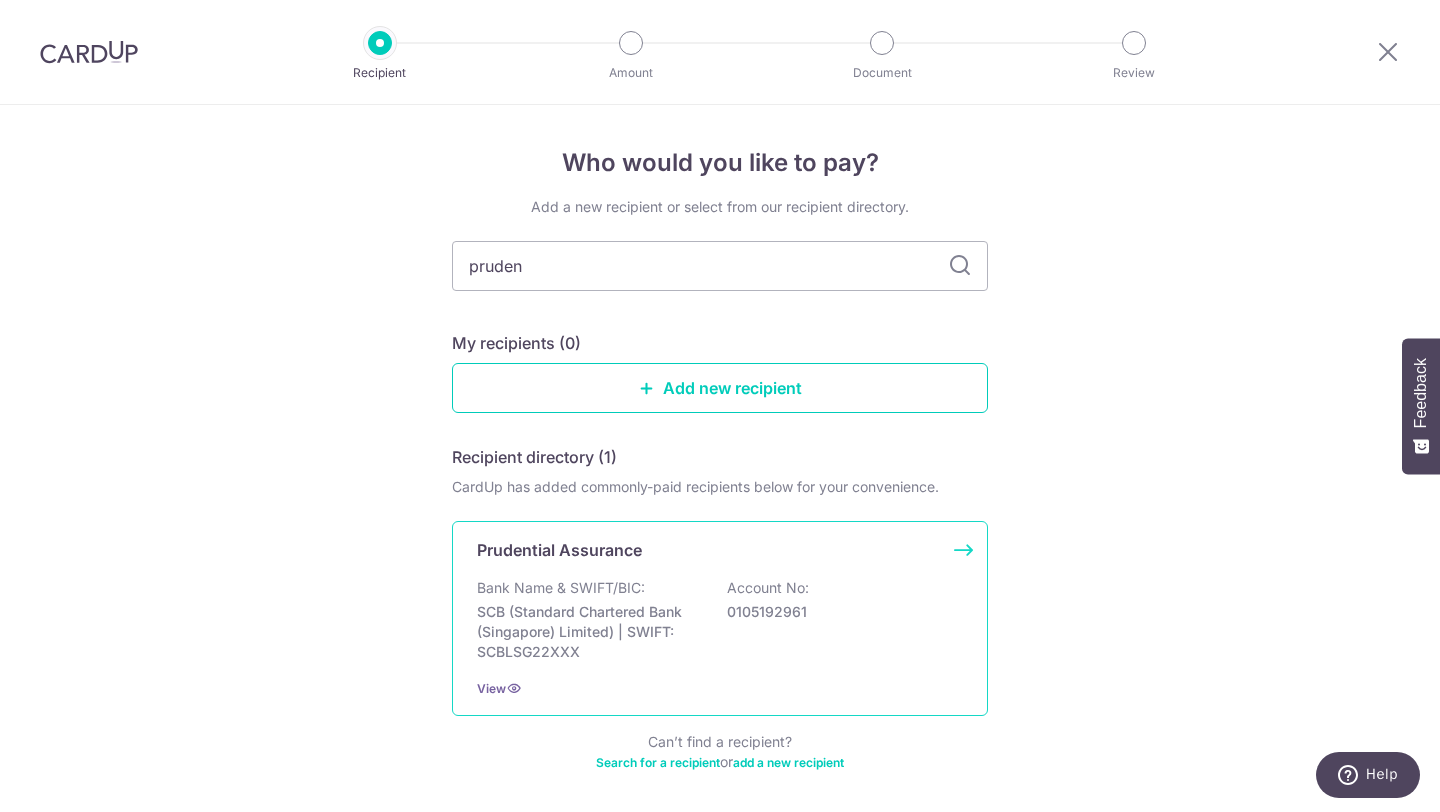 click on "Prudential Assurance" at bounding box center [559, 550] 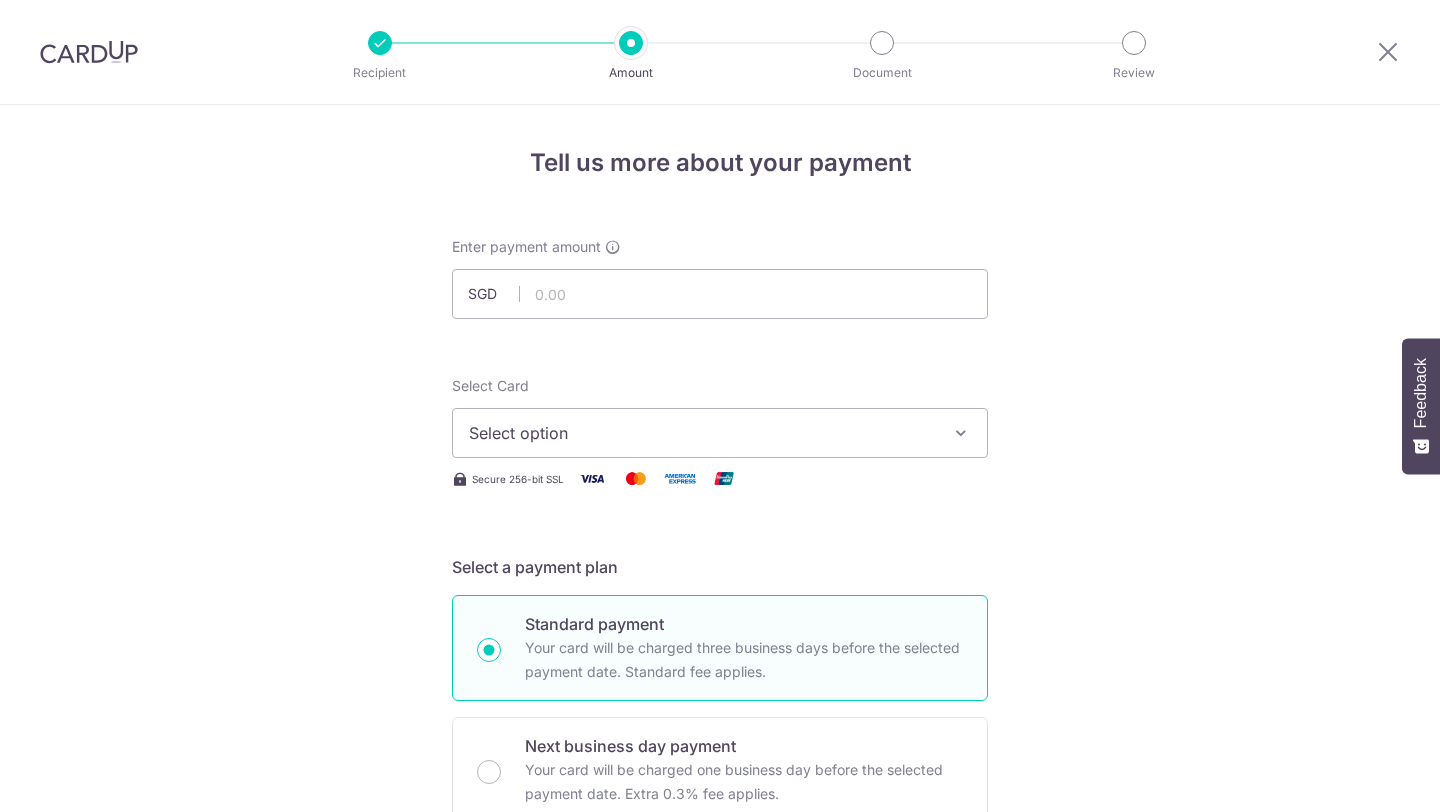 scroll, scrollTop: 0, scrollLeft: 0, axis: both 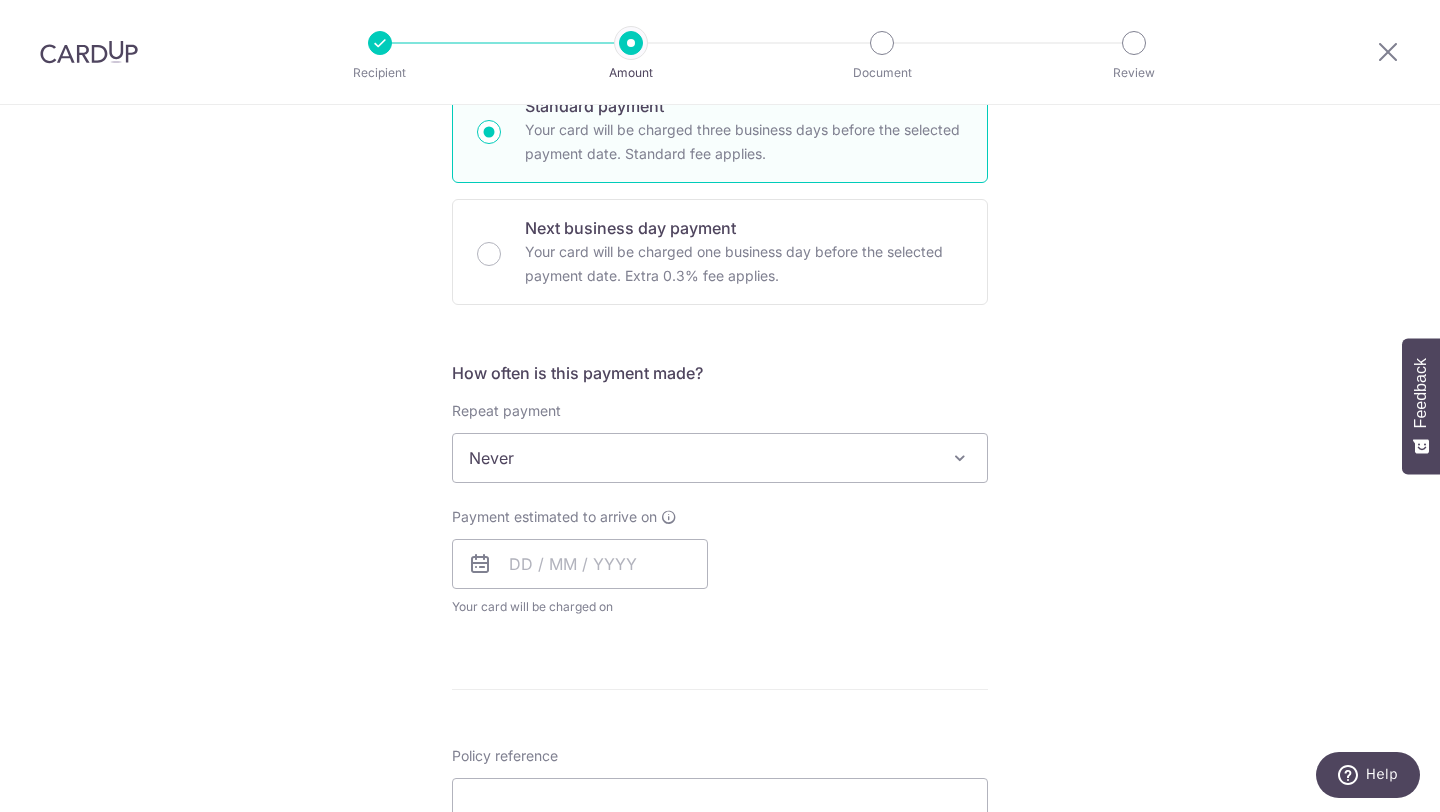 click on "Never" at bounding box center (720, 458) 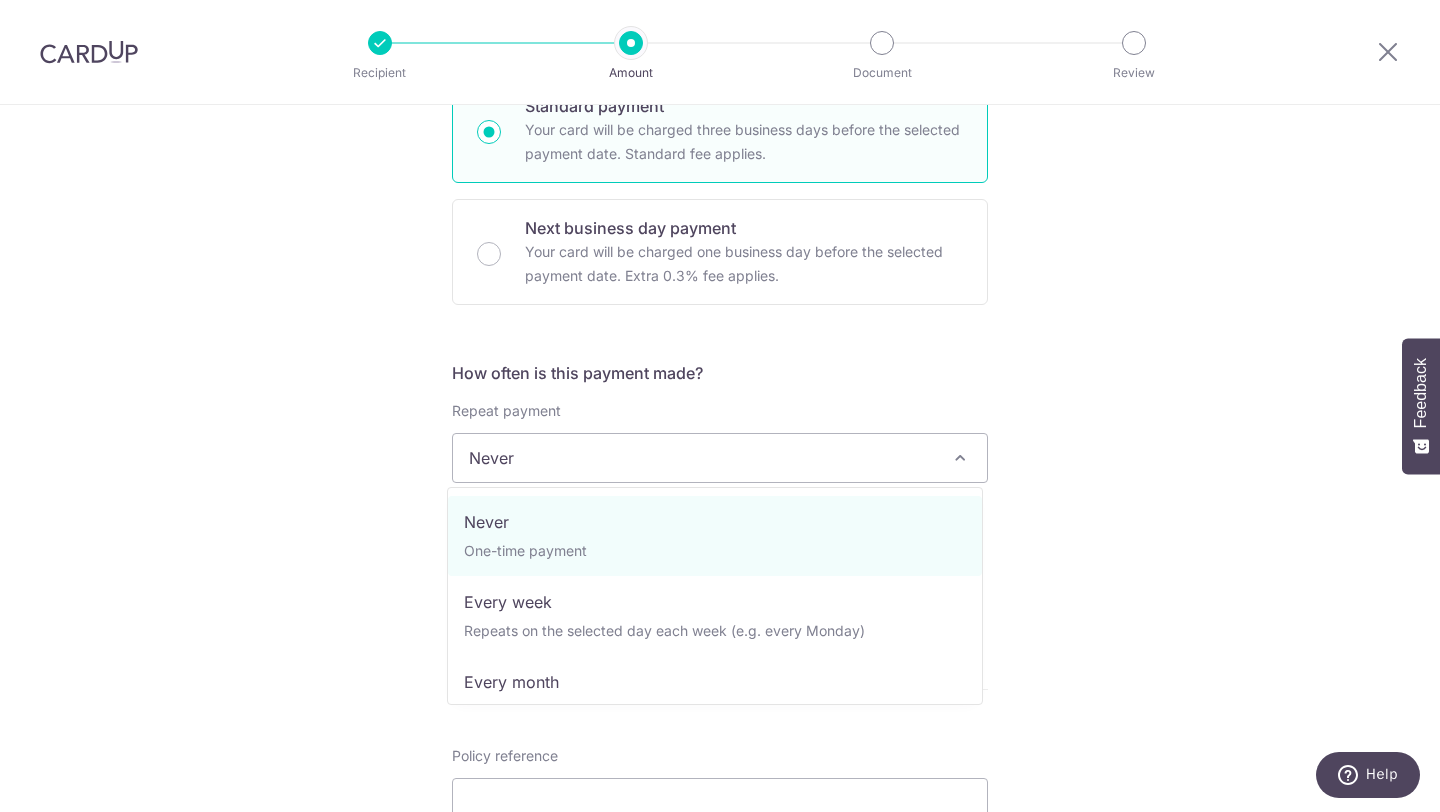 click on "Tell us more about your payment
Enter payment amount
SGD
Select Card
Select option
Add credit card
Your Cards
**** 8559
Secure 256-bit SSL
Text
New card details
Card
Secure 256-bit SSL" at bounding box center [720, 491] 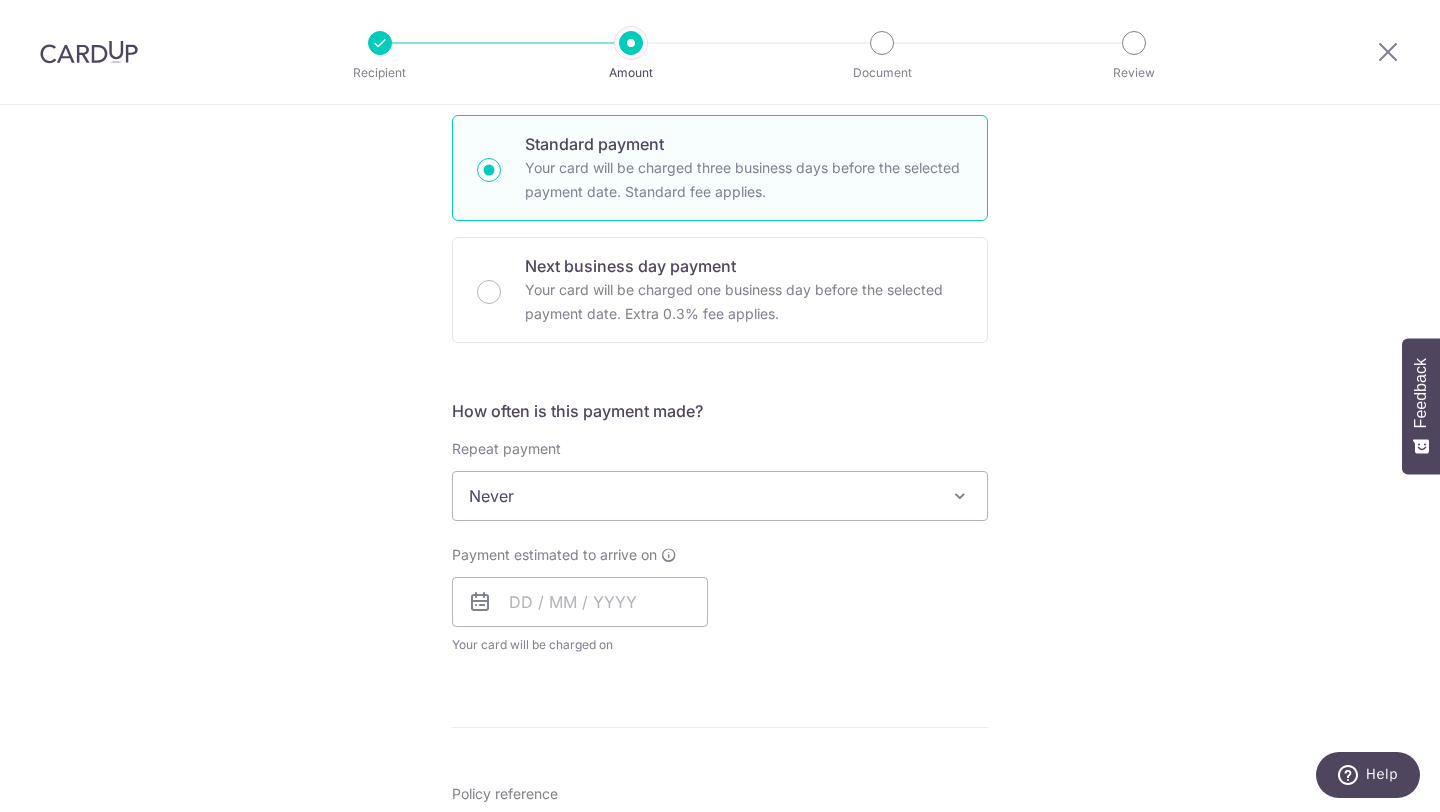 scroll, scrollTop: 474, scrollLeft: 0, axis: vertical 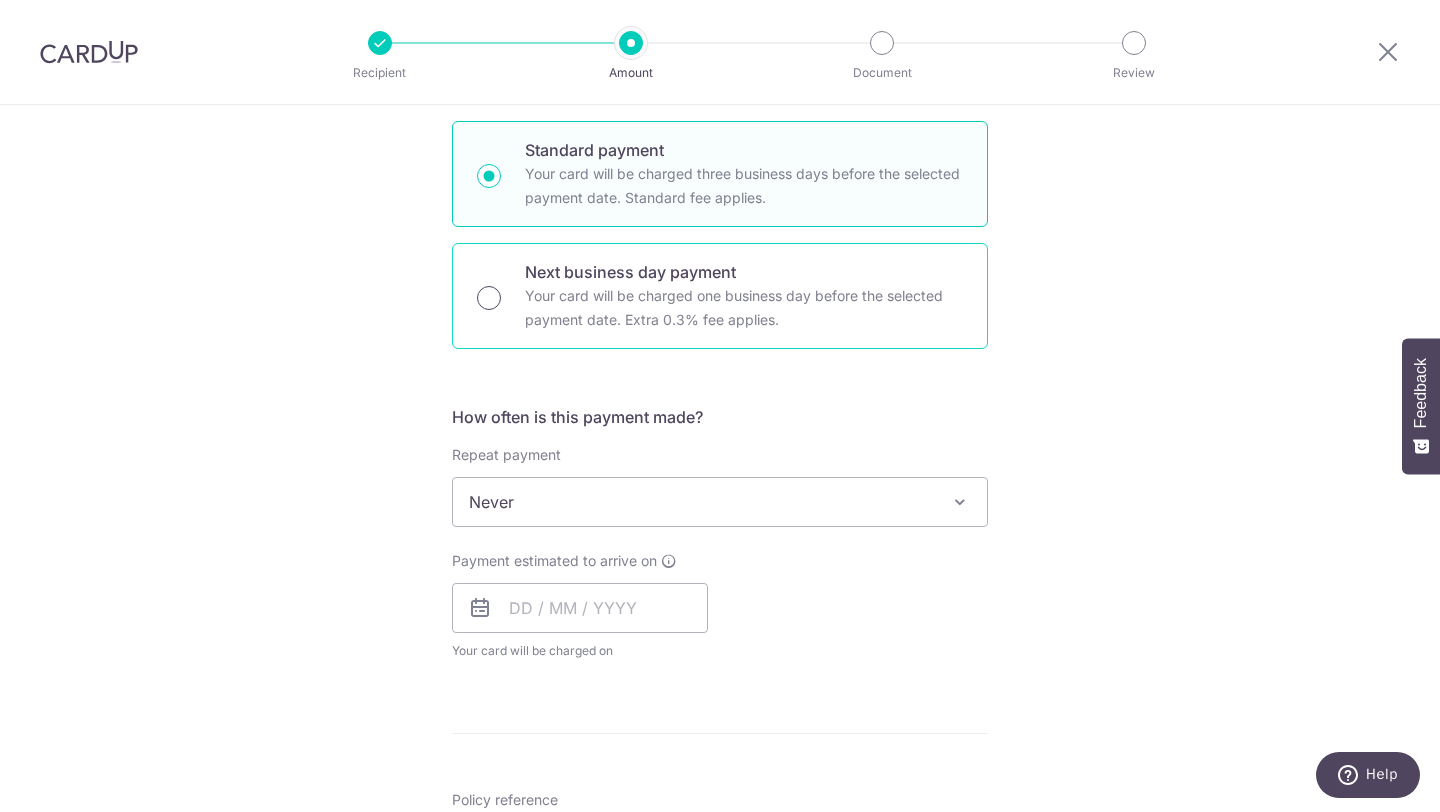 click on "Next business day payment
Your card will be charged one business day before the selected payment date. Extra 0.3% fee applies." at bounding box center [489, 298] 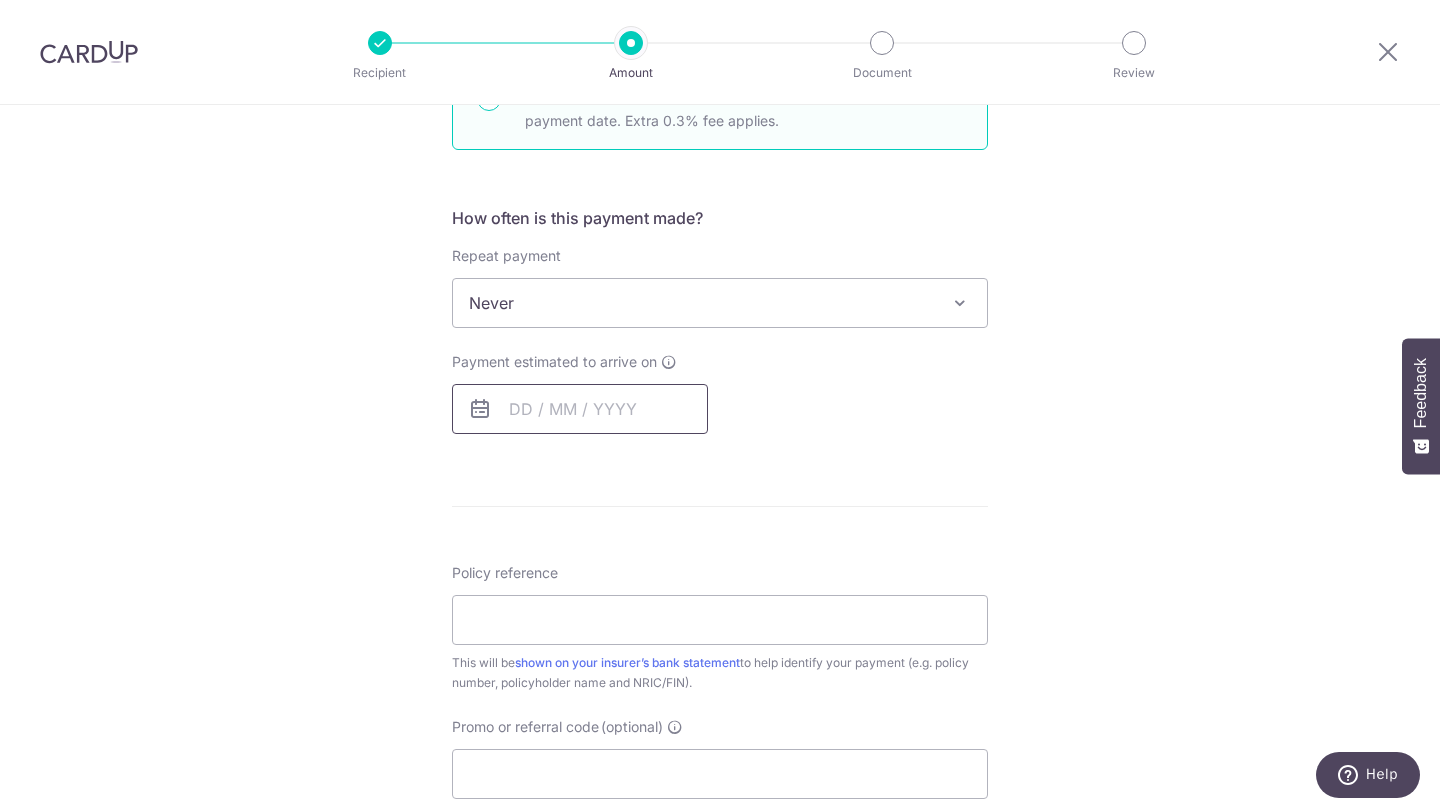 scroll, scrollTop: 700, scrollLeft: 0, axis: vertical 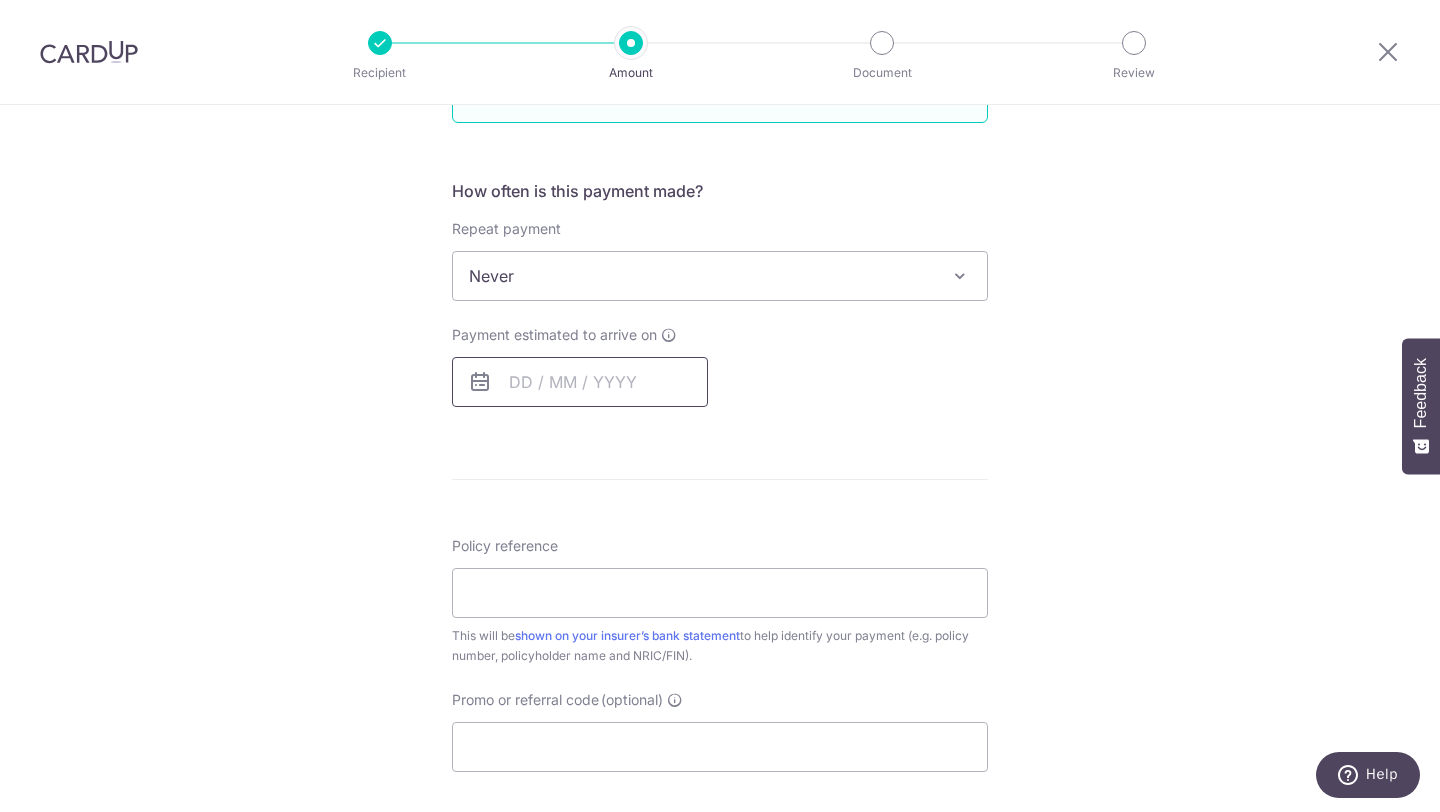 click at bounding box center (580, 382) 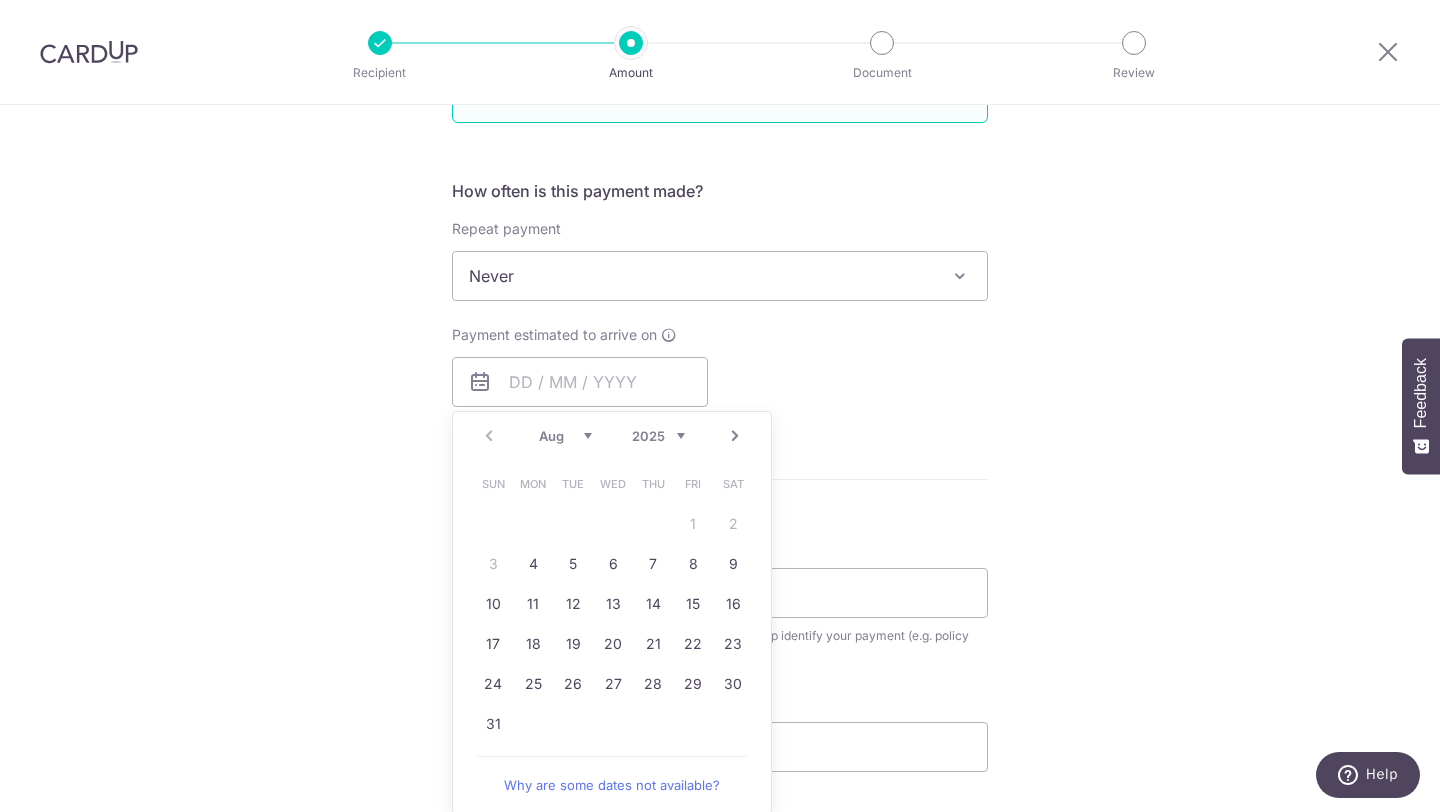 click on "Enter payment amount
SGD
Select Card
Select option
Add credit card
Your Cards
**** 8559
Secure 256-bit SSL
Text
New card details
Card
Secure 256-bit SSL" at bounding box center (720, 312) 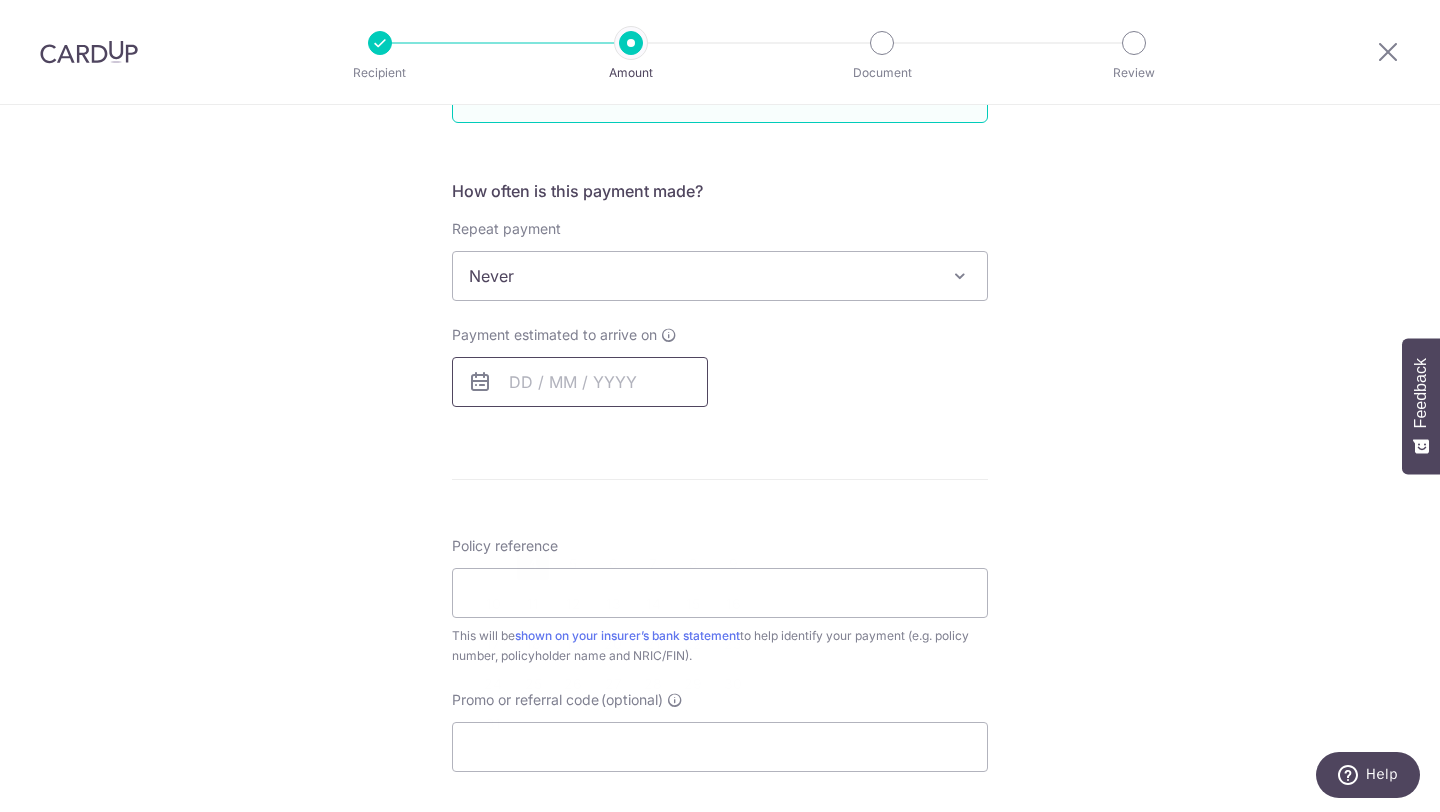 click at bounding box center [580, 382] 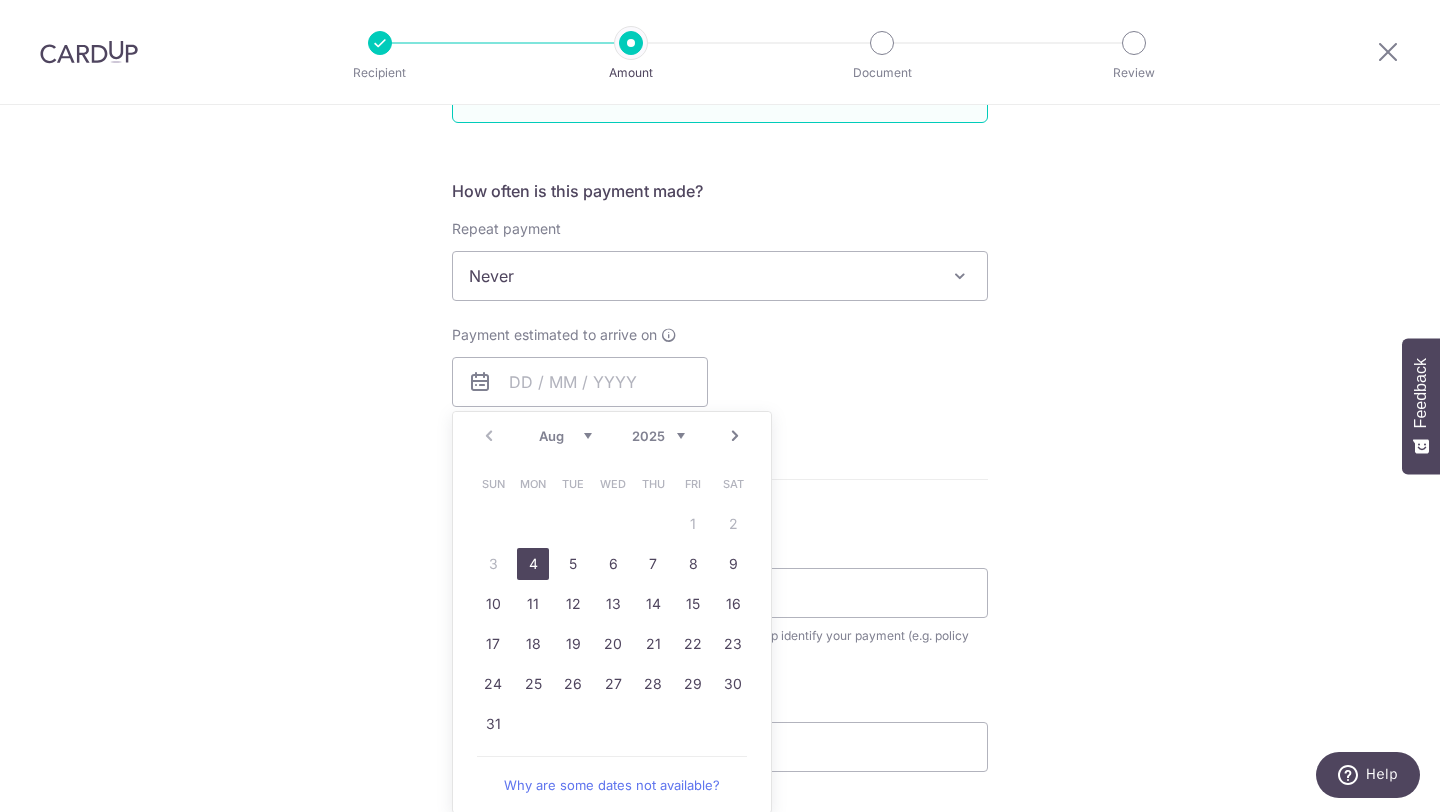 click on "4" at bounding box center (533, 564) 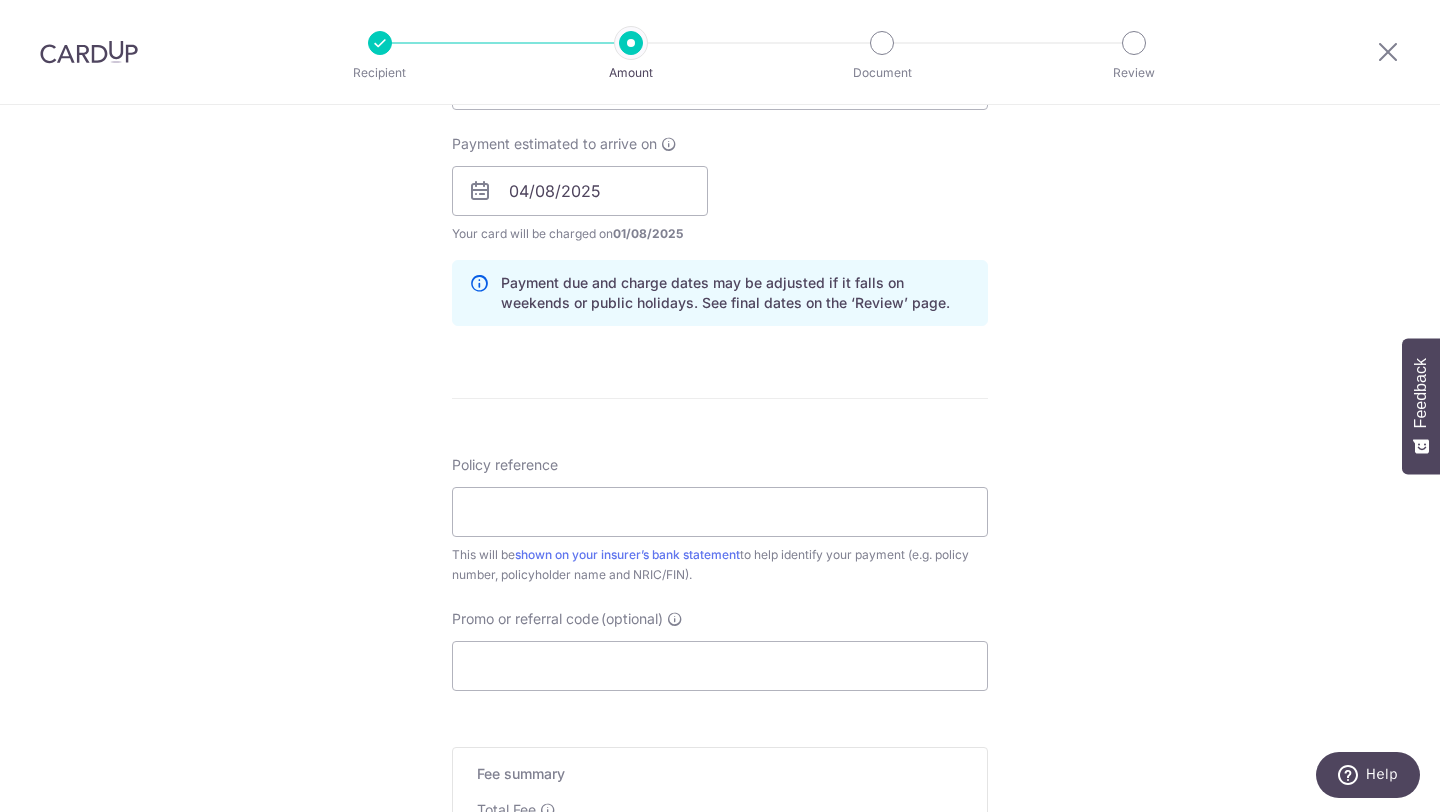 scroll, scrollTop: 930, scrollLeft: 0, axis: vertical 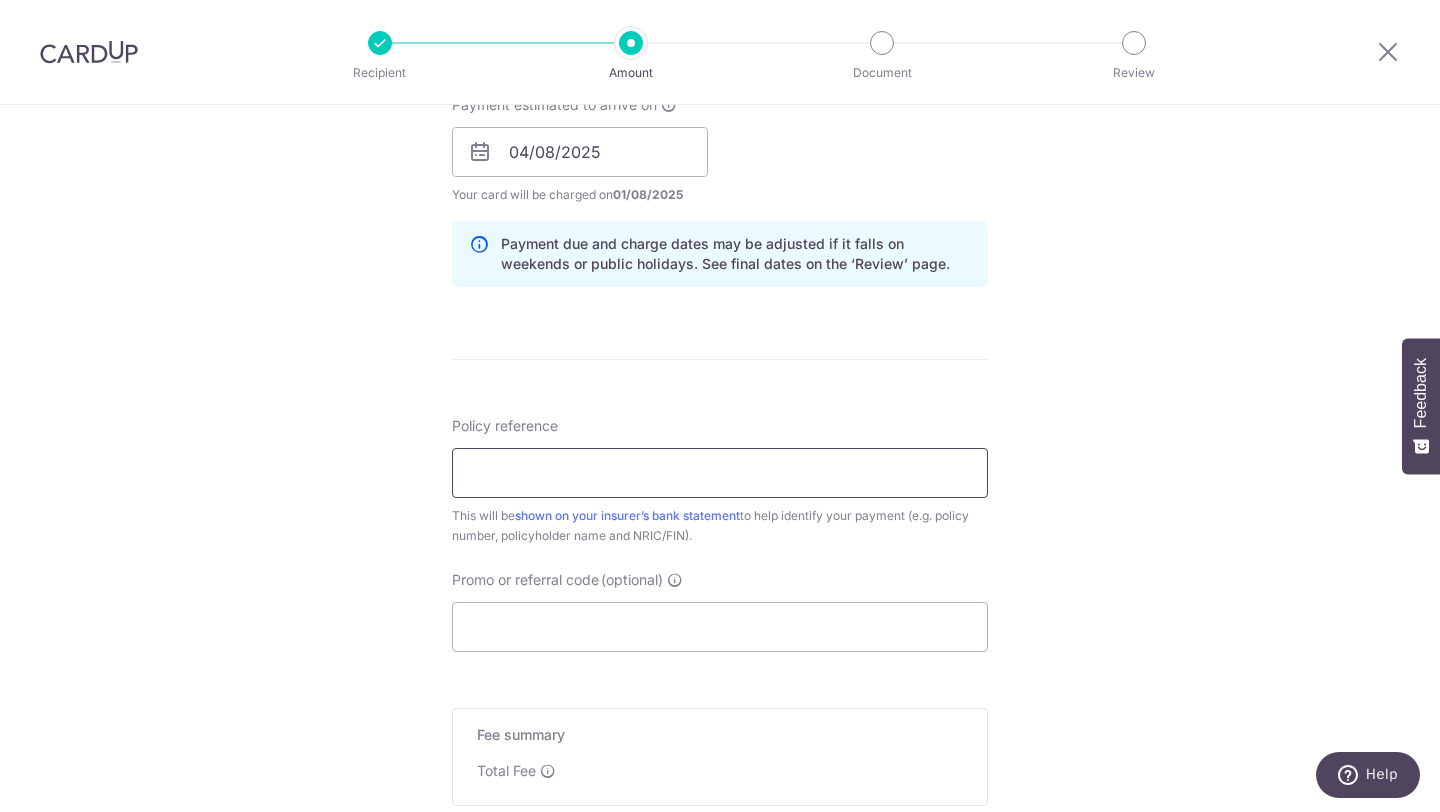 click on "Policy reference" at bounding box center (720, 473) 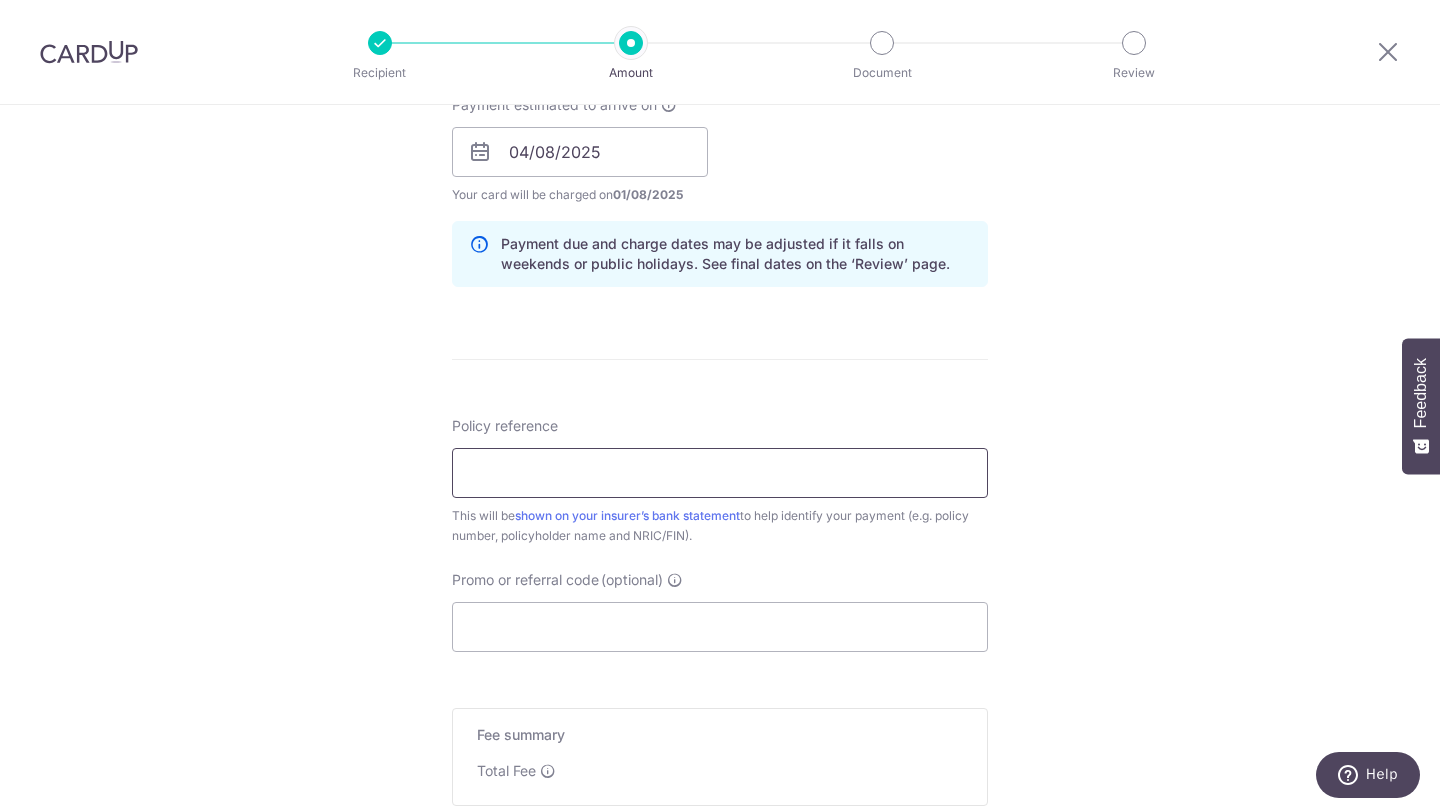 paste on "86929675" 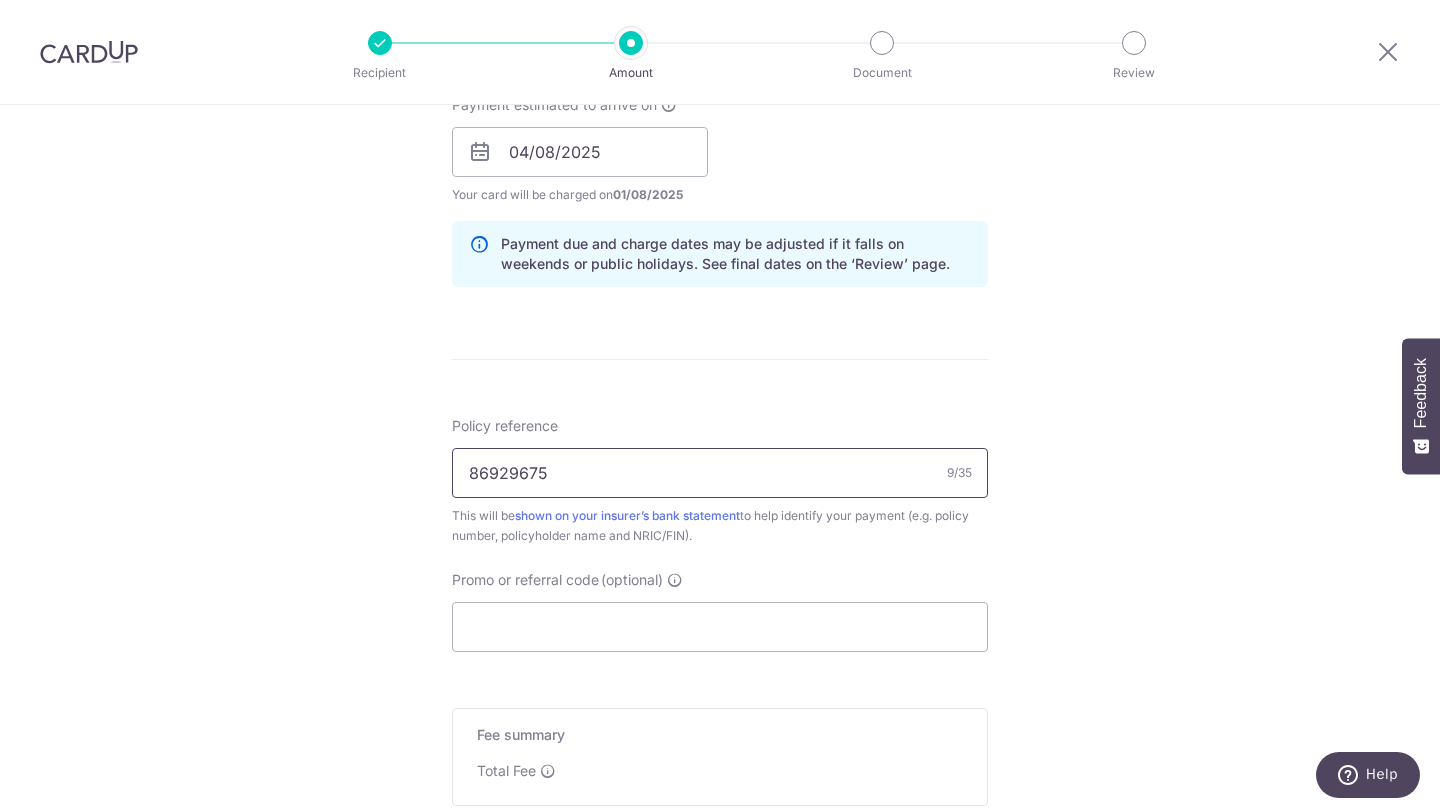 click on "86929675" at bounding box center (720, 473) 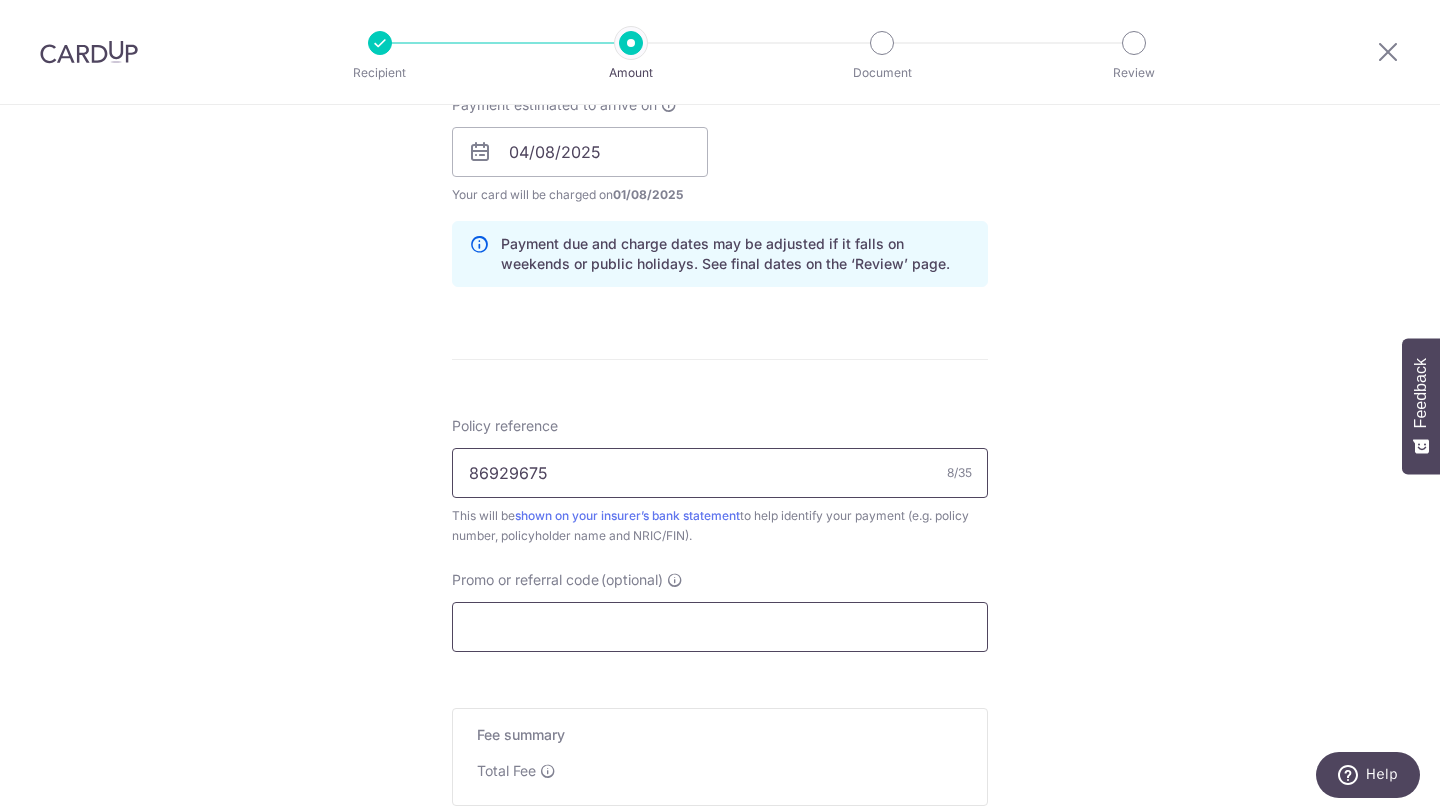 type on "86929675" 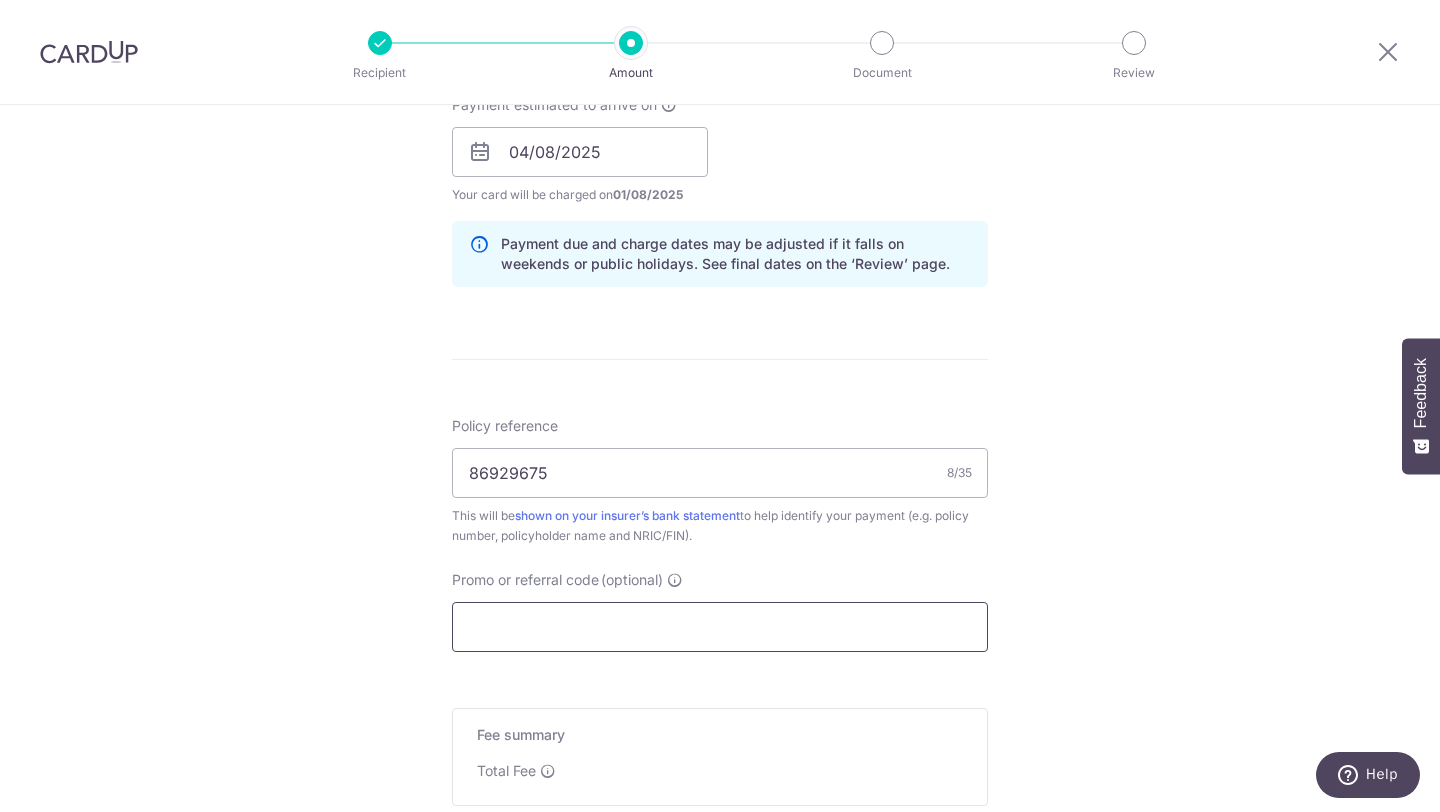 click on "Promo or referral code
(optional)" at bounding box center (720, 627) 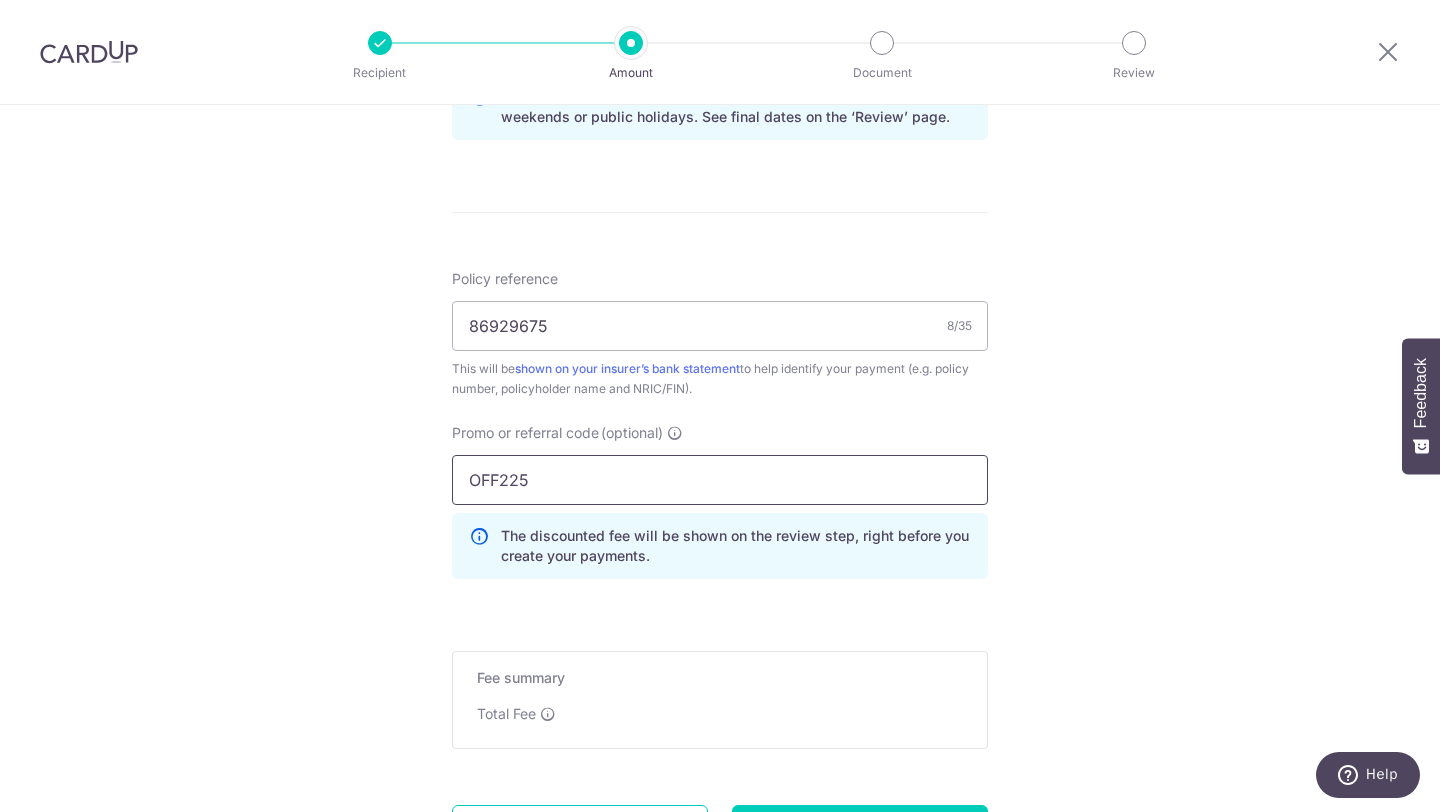 scroll, scrollTop: 1110, scrollLeft: 0, axis: vertical 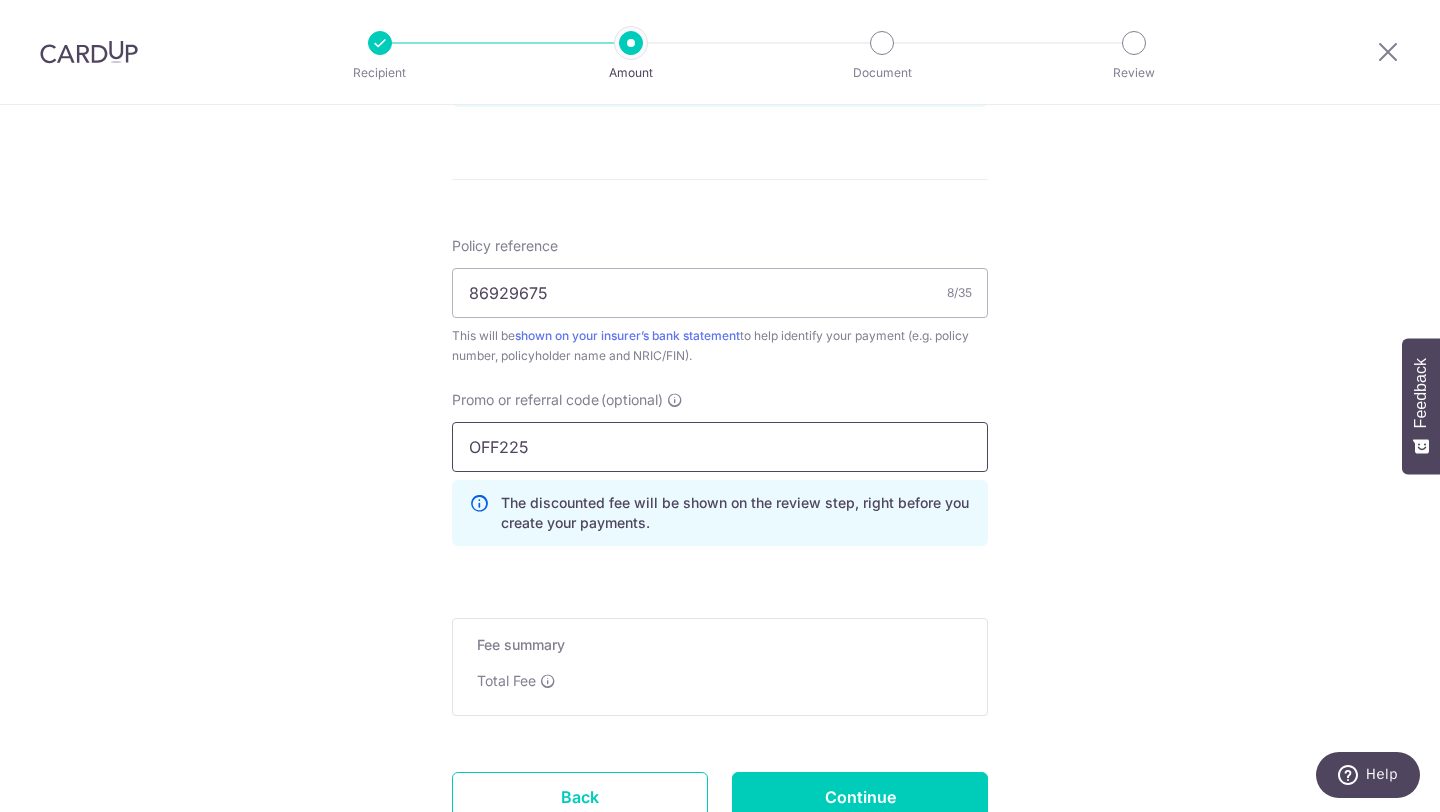 type on "OFF225" 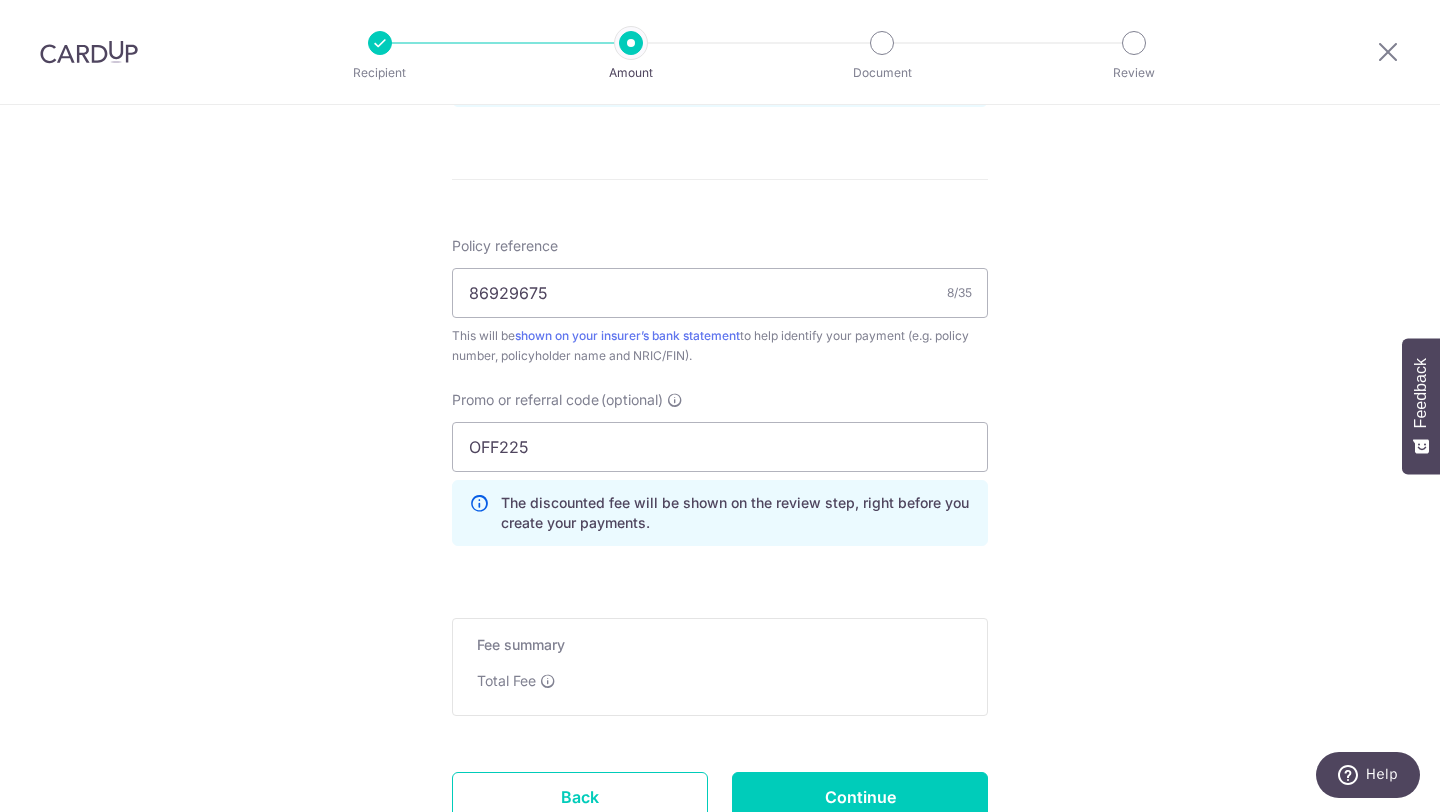 click on "Promo or referral code
(optional)
OFF225
The discounted fee will be shown on the review step, right before you create your payments.
Add" at bounding box center [720, 476] 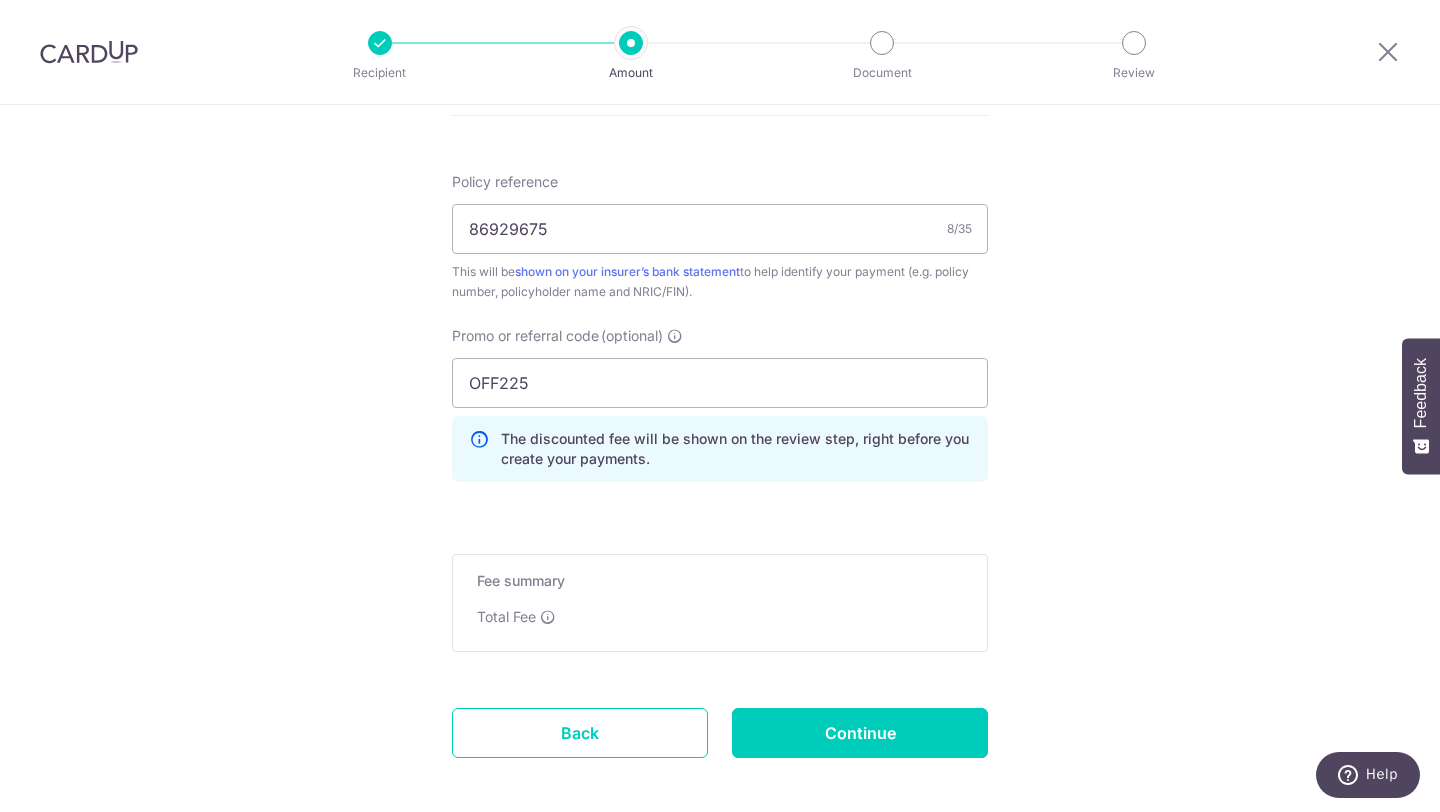 scroll, scrollTop: 1229, scrollLeft: 0, axis: vertical 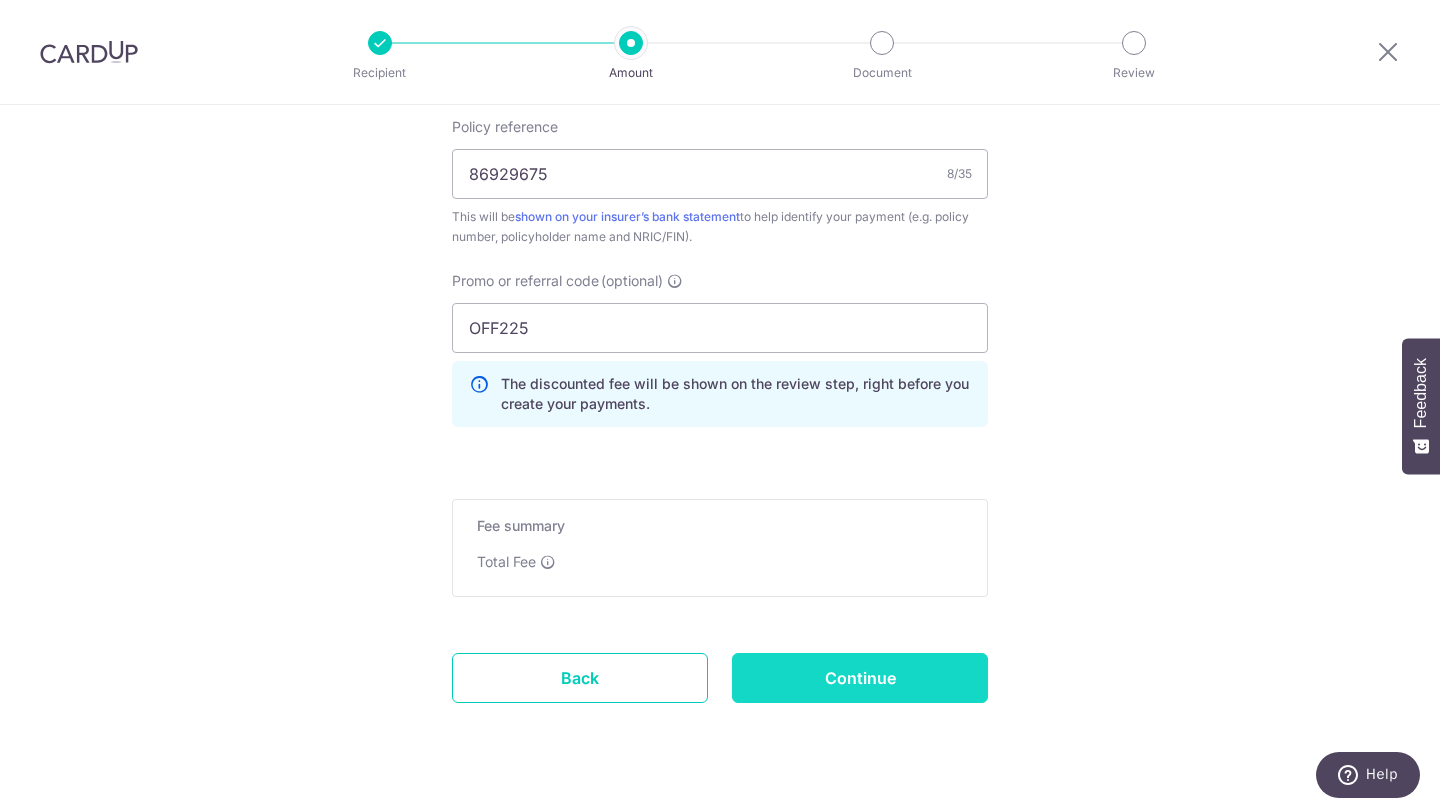 click on "Continue" at bounding box center (860, 678) 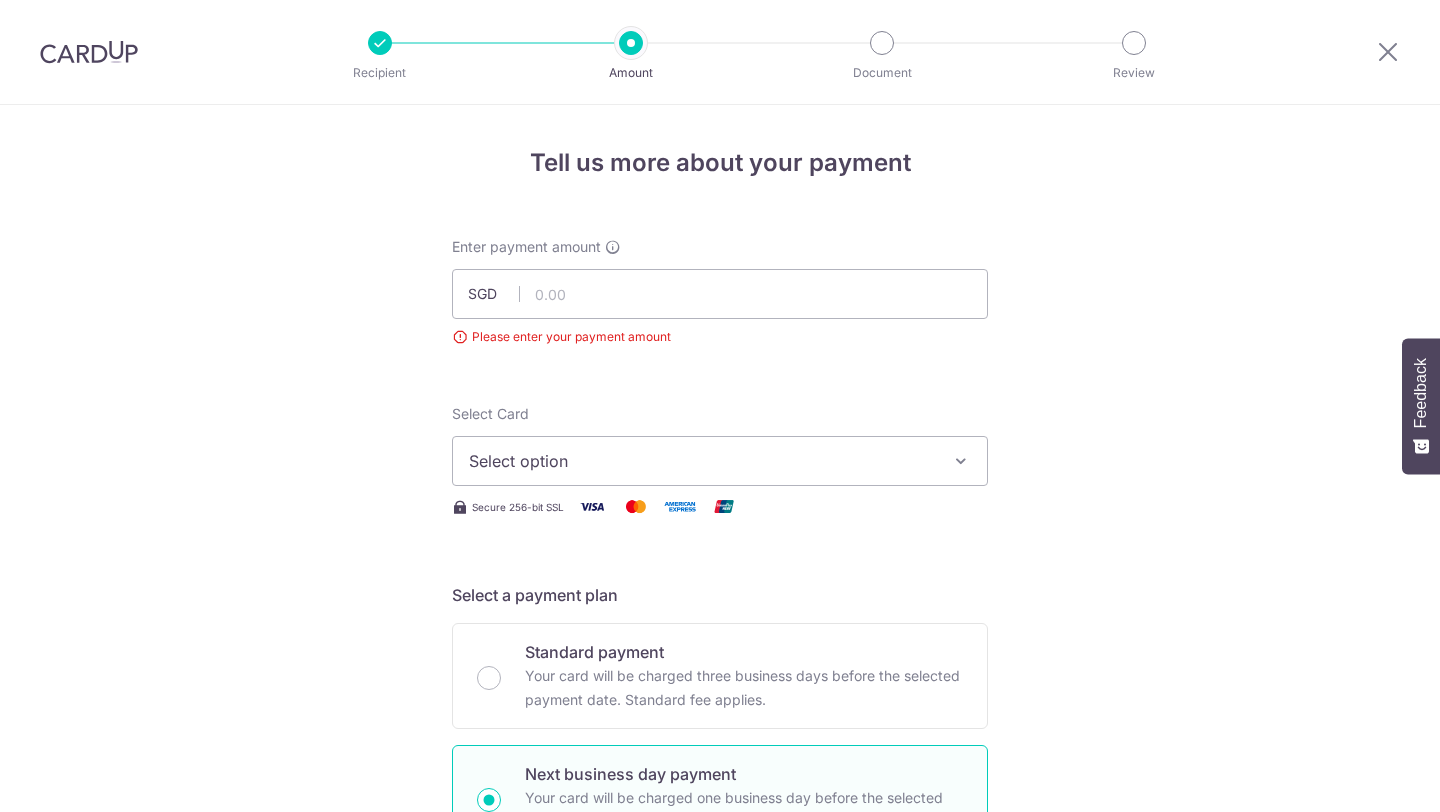 scroll, scrollTop: 0, scrollLeft: 0, axis: both 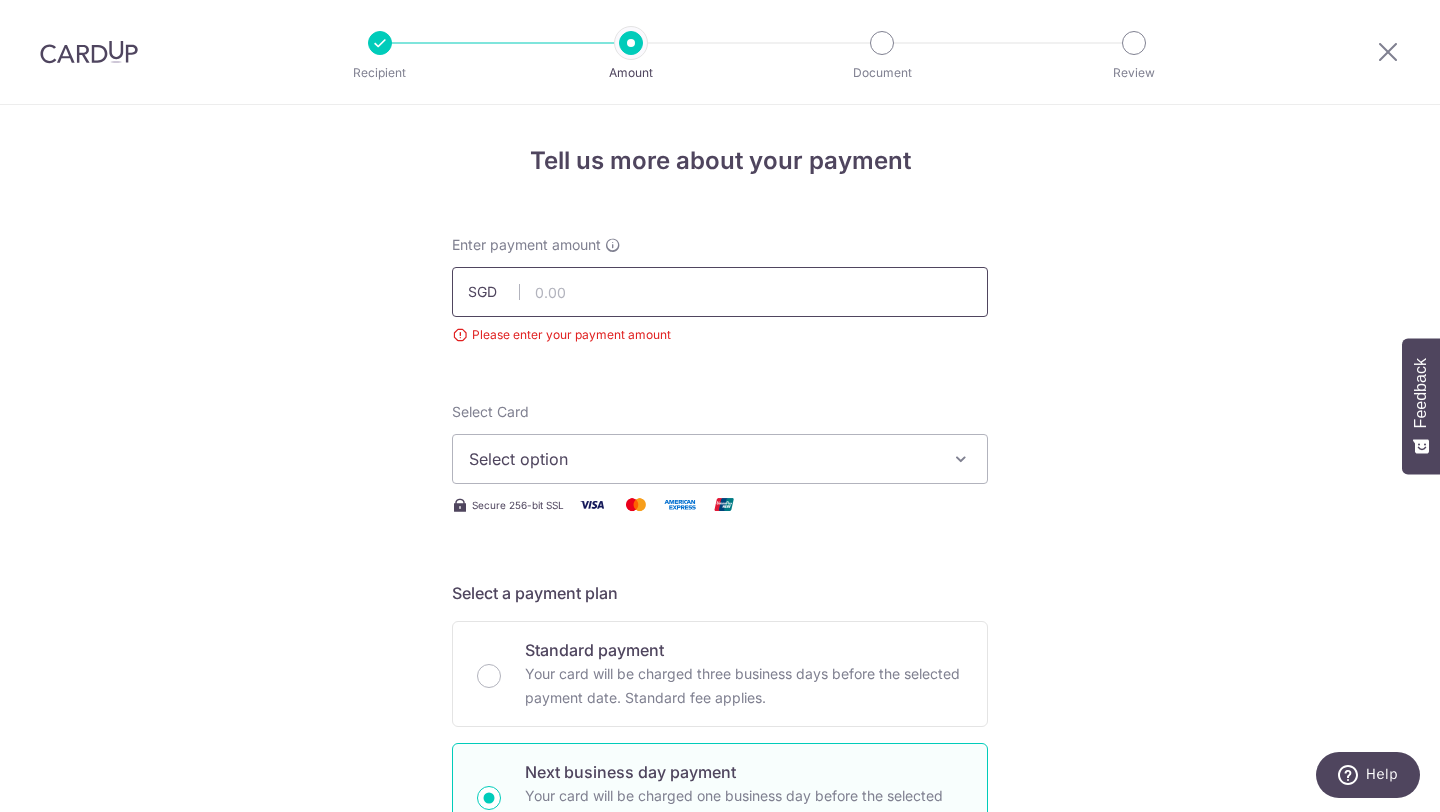 click at bounding box center [720, 292] 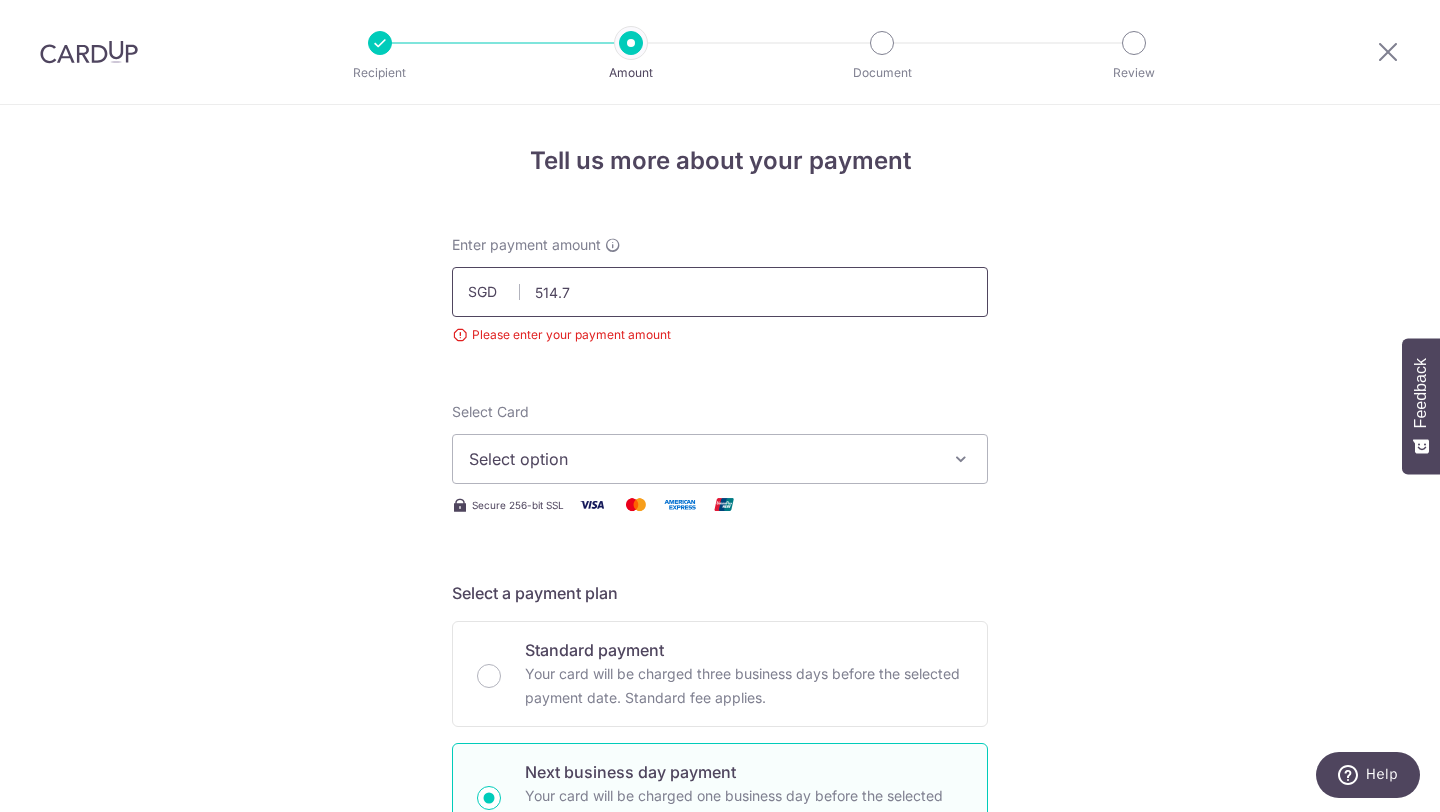 type on "514.75" 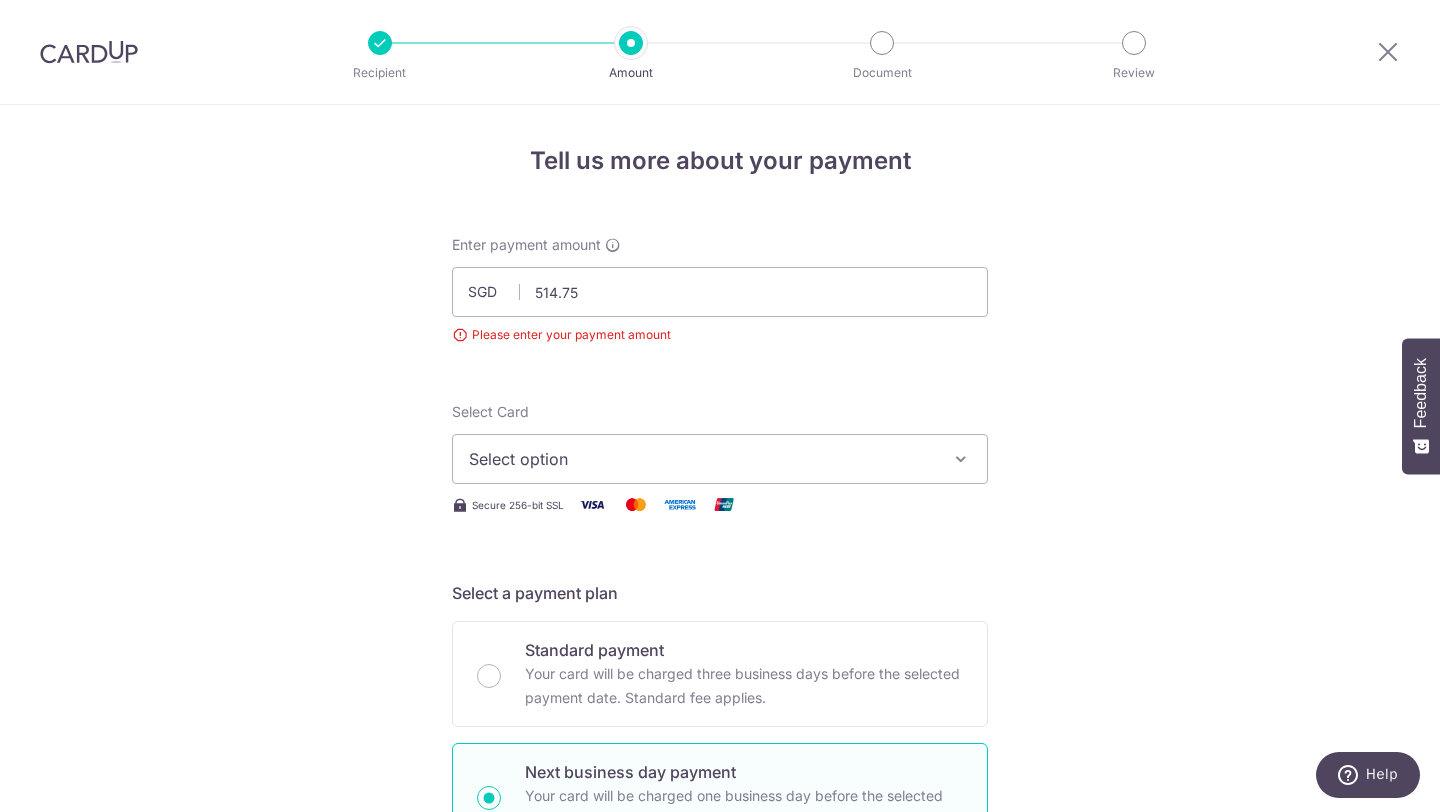 click on "Tell us more about your payment
Enter payment amount
SGD
514.75
514.75
Please enter your payment amount
Select Card
Select option
Add credit card
Your Cards
**** 8559
Secure 256-bit SSL
Text
New card details
Card
Secure 256-bit SSL" at bounding box center (720, 1156) 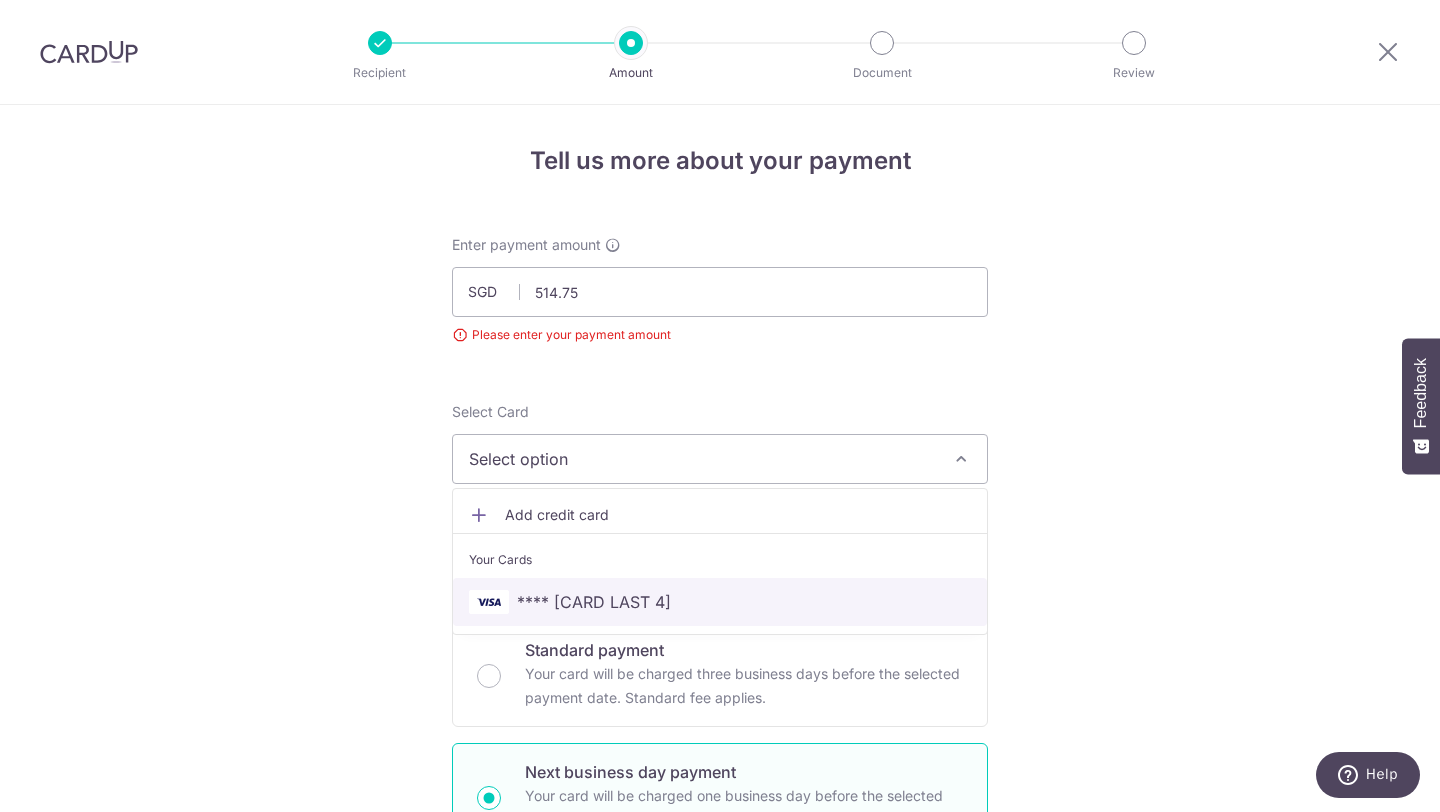 click on "**** 8559" at bounding box center (720, 602) 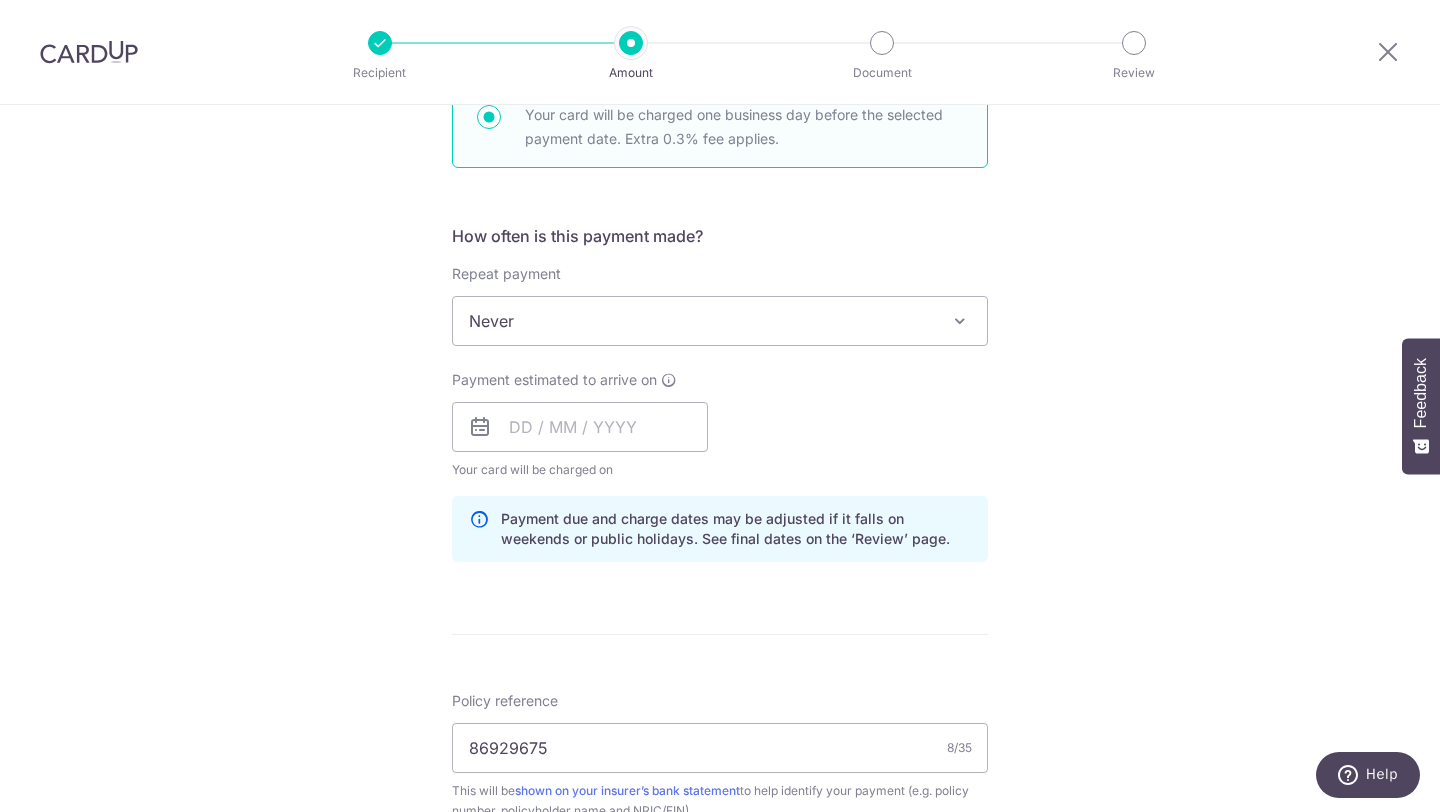 scroll, scrollTop: 706, scrollLeft: 0, axis: vertical 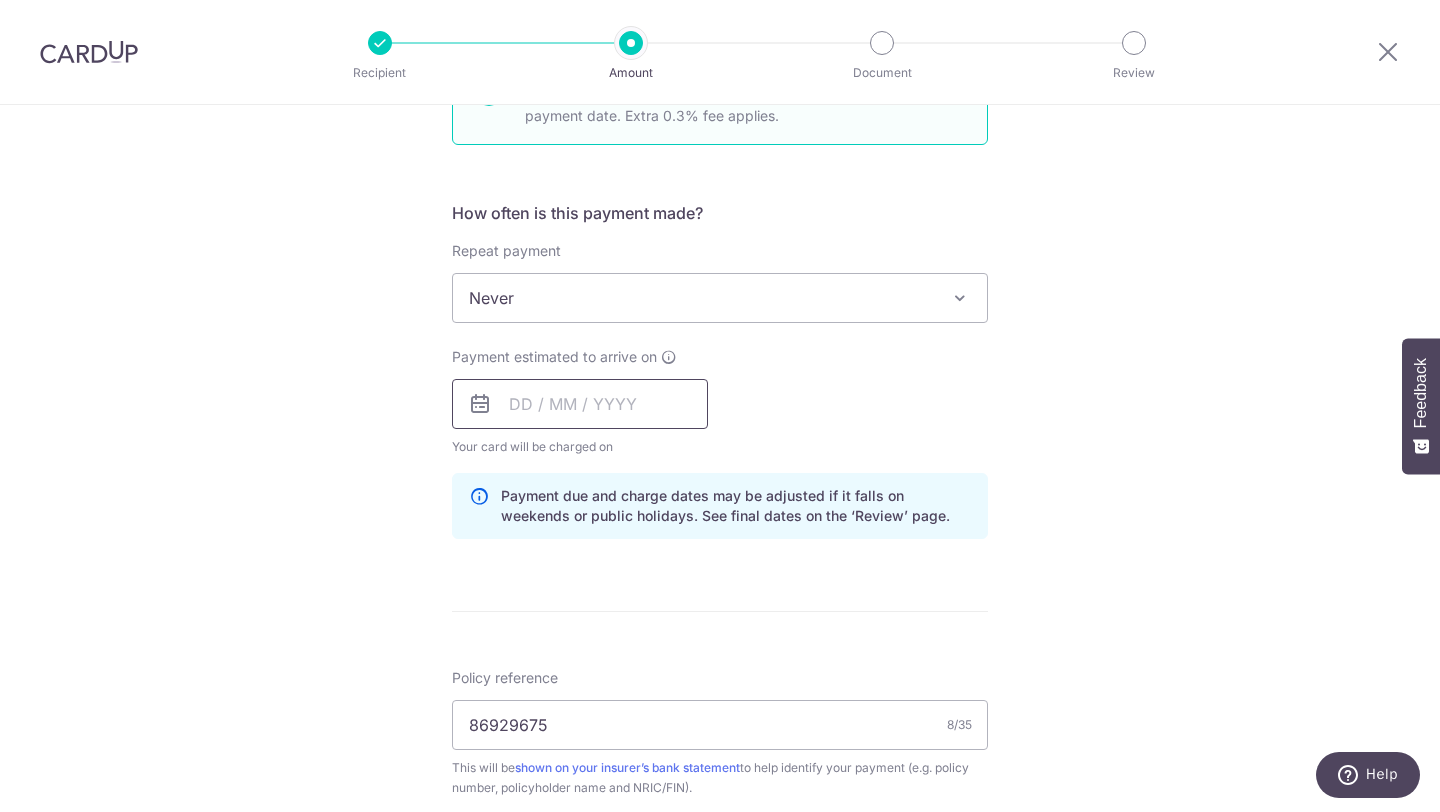 click at bounding box center (580, 404) 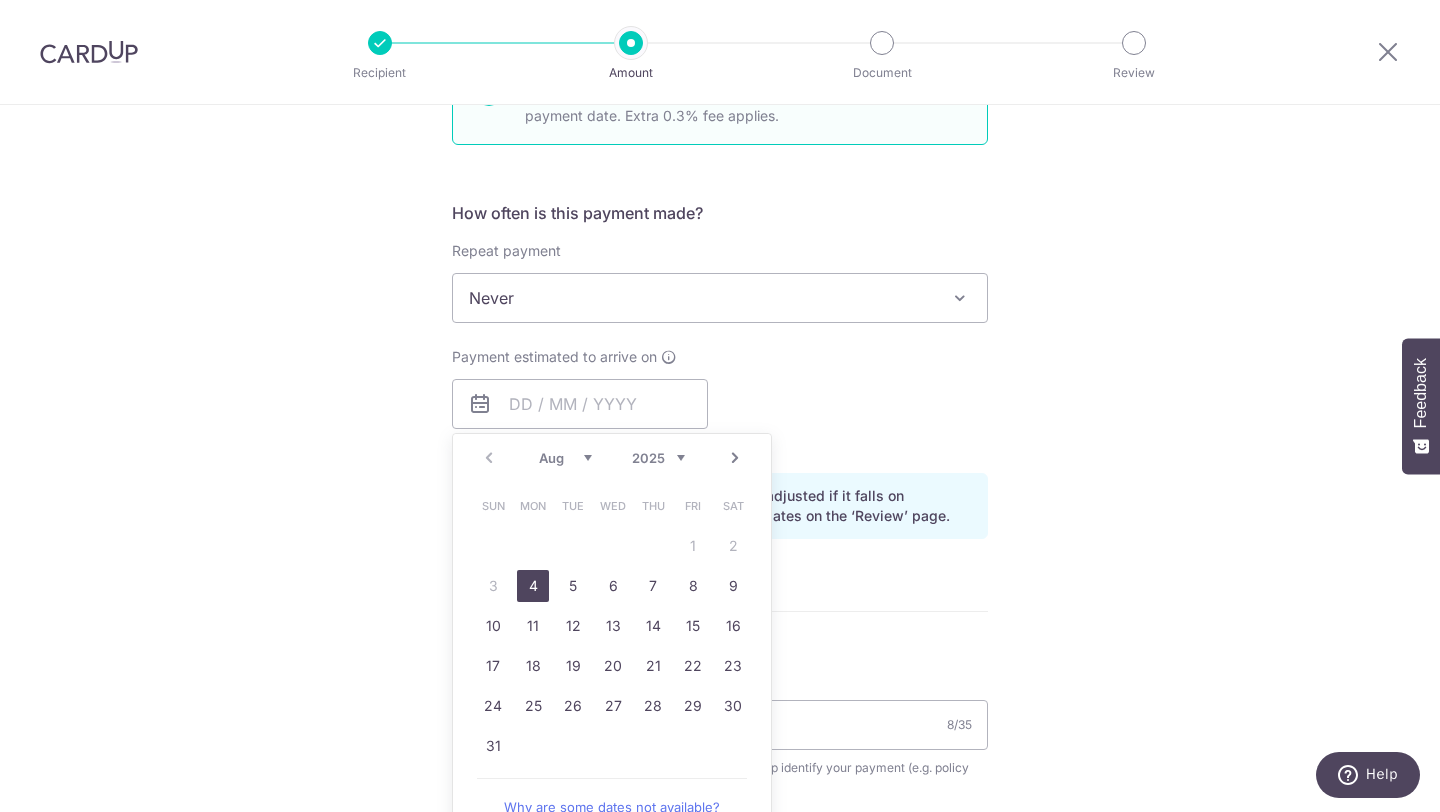 click on "4" at bounding box center (533, 586) 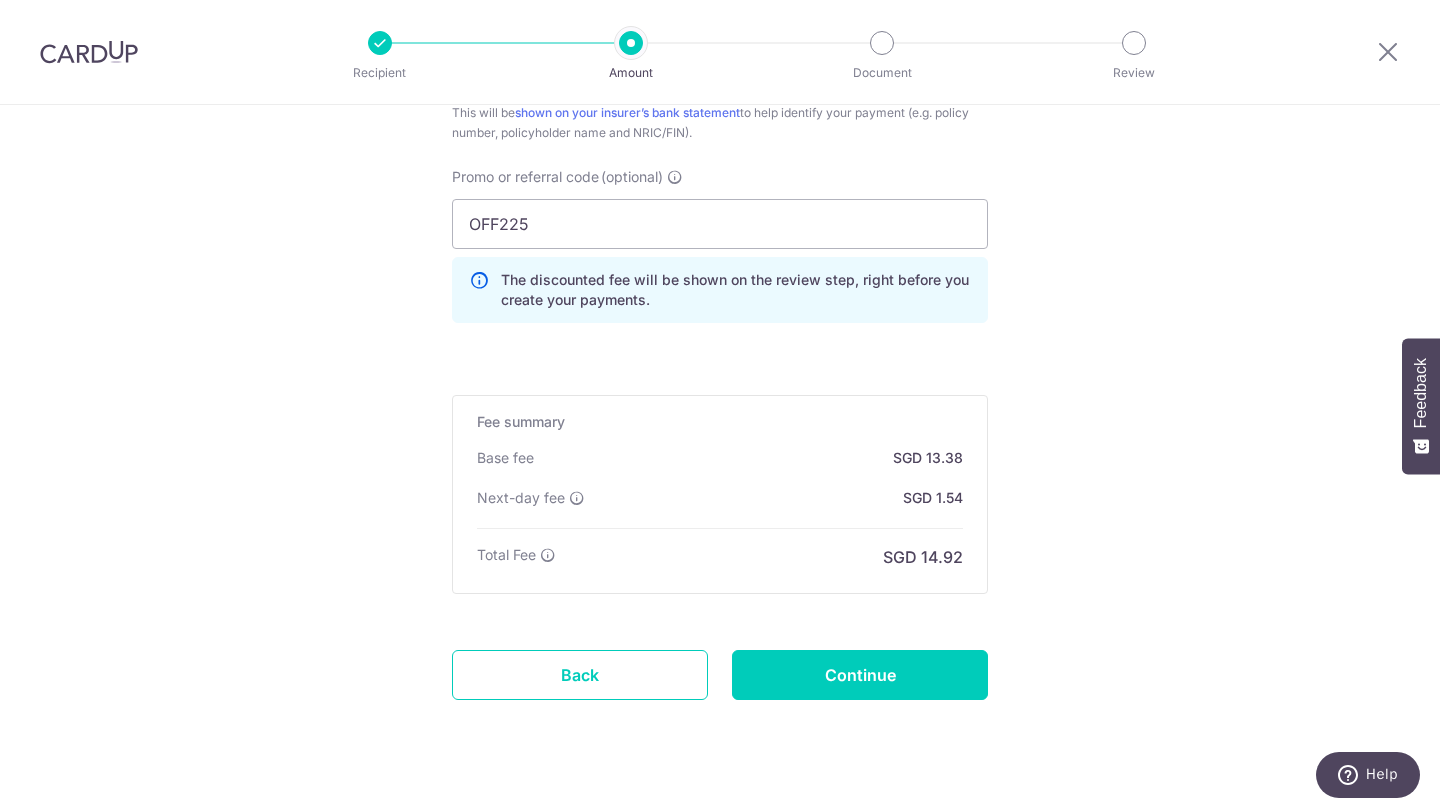 scroll, scrollTop: 1399, scrollLeft: 0, axis: vertical 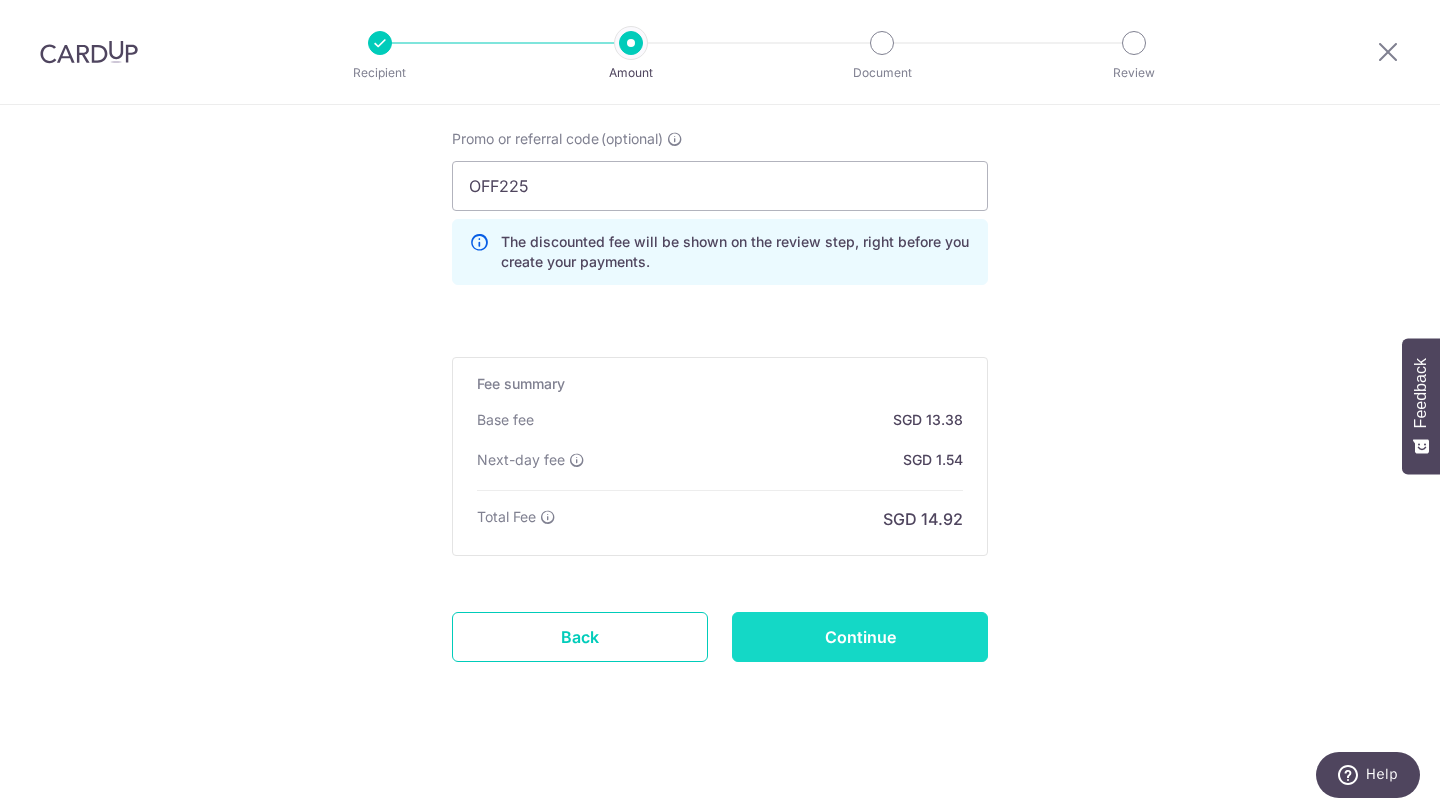 click on "Continue" at bounding box center [860, 637] 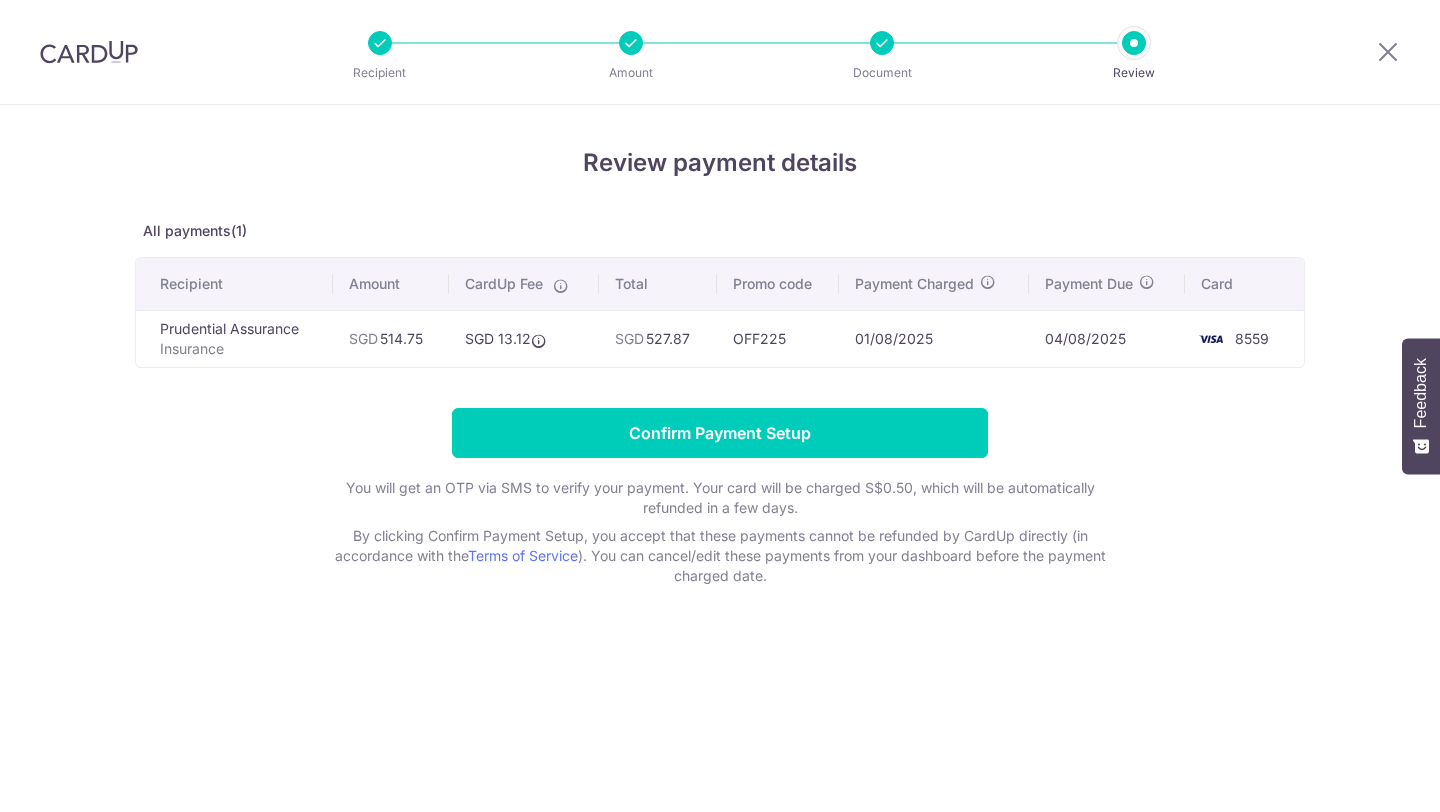 scroll, scrollTop: 0, scrollLeft: 0, axis: both 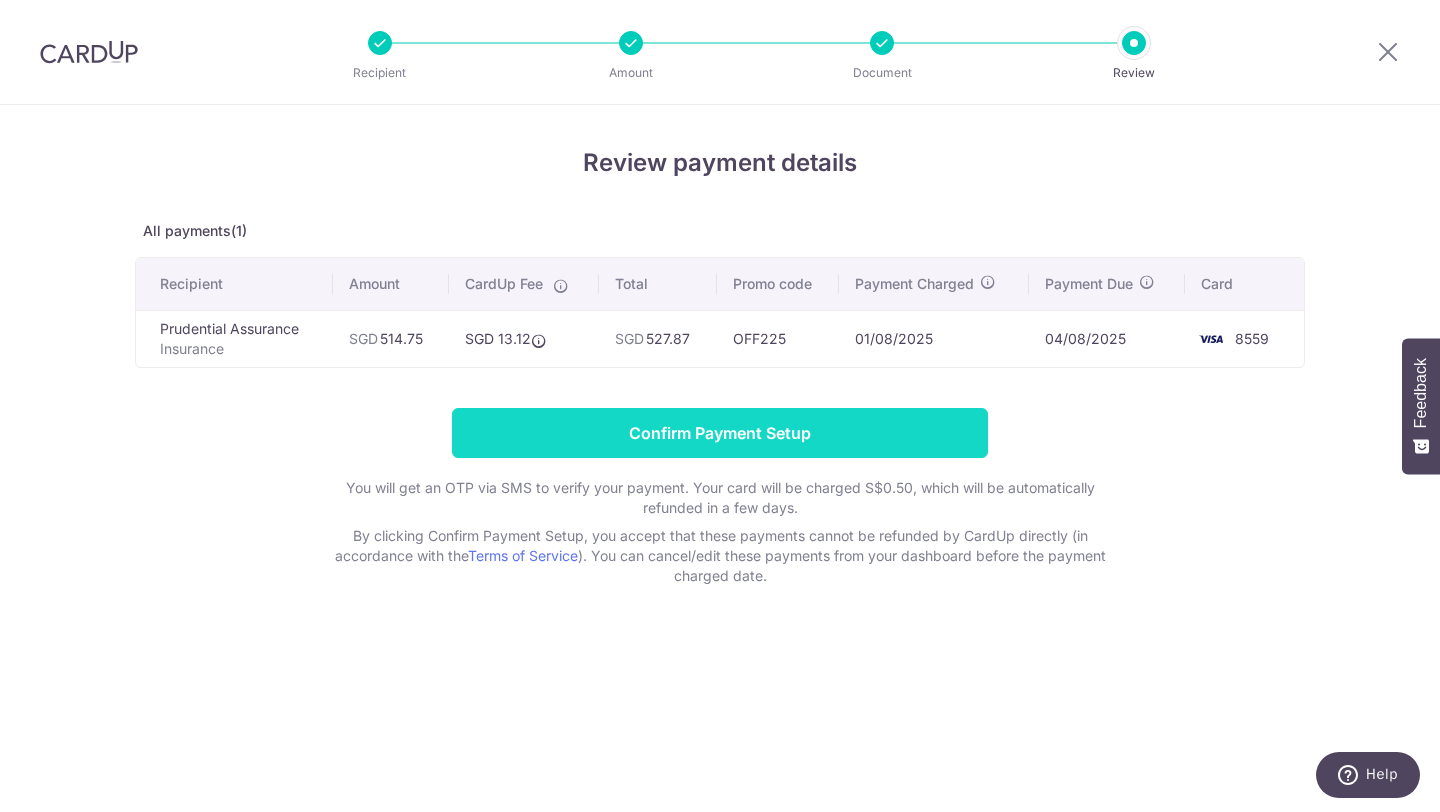 click on "Confirm Payment Setup" at bounding box center [720, 433] 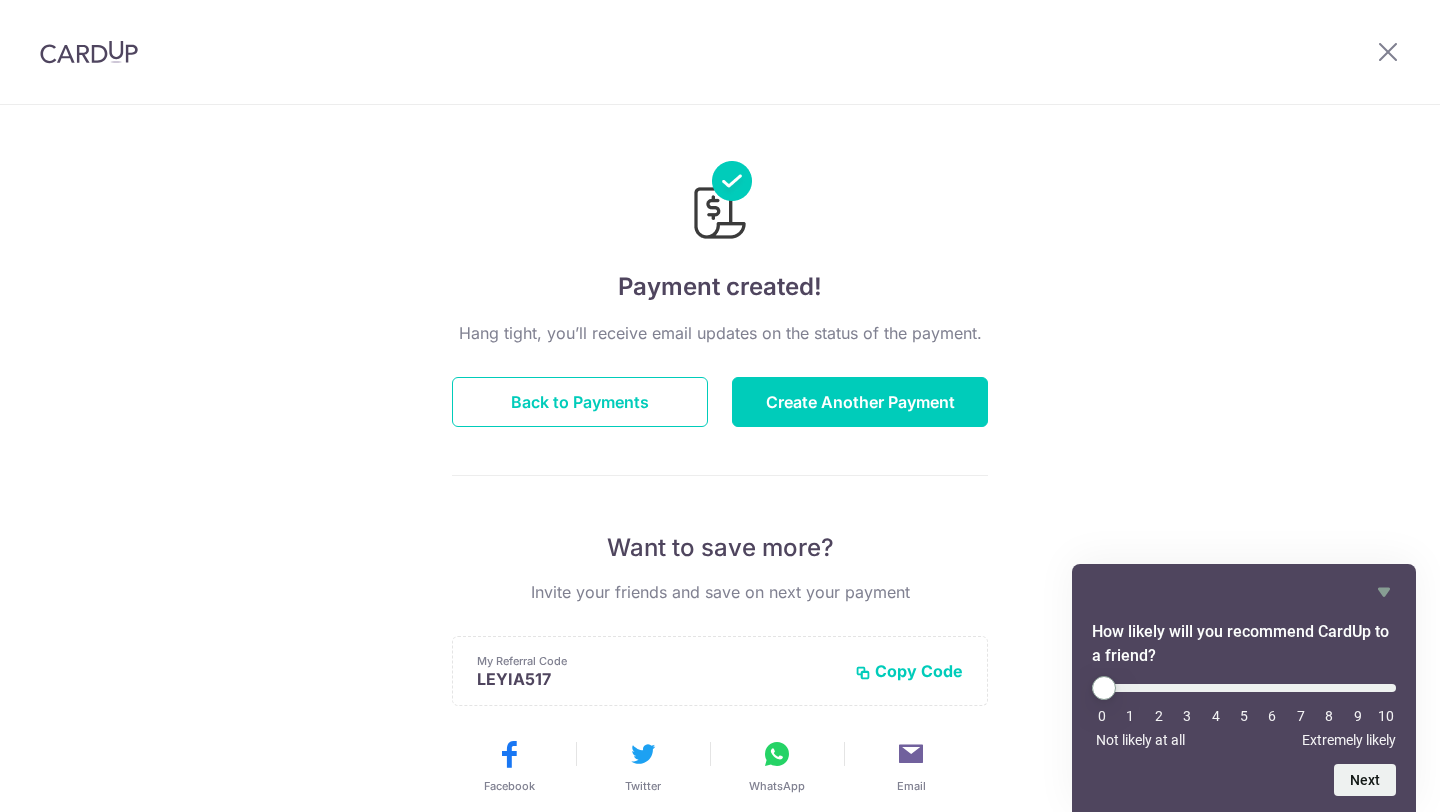 scroll, scrollTop: 0, scrollLeft: 0, axis: both 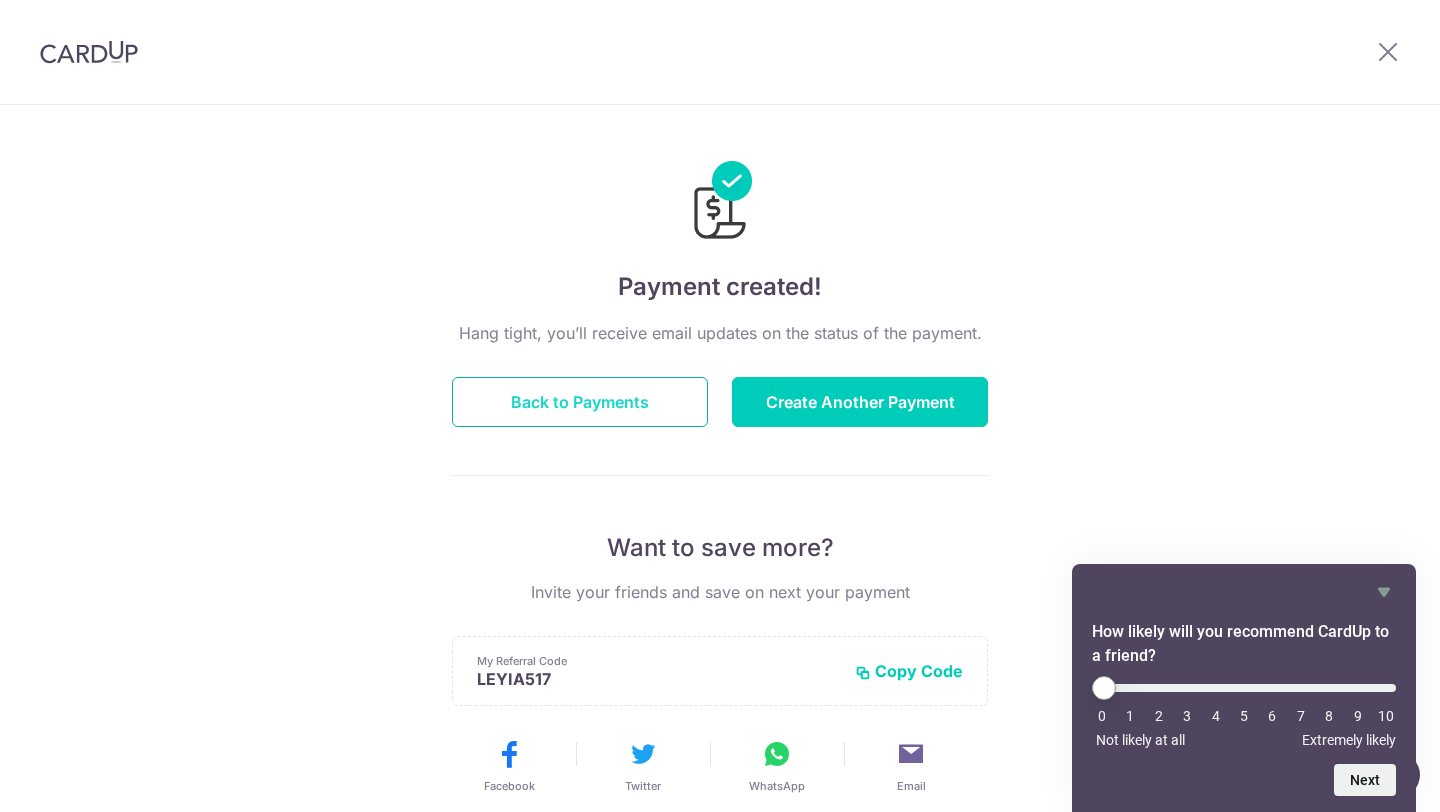 click on "Back to Payments" at bounding box center (580, 402) 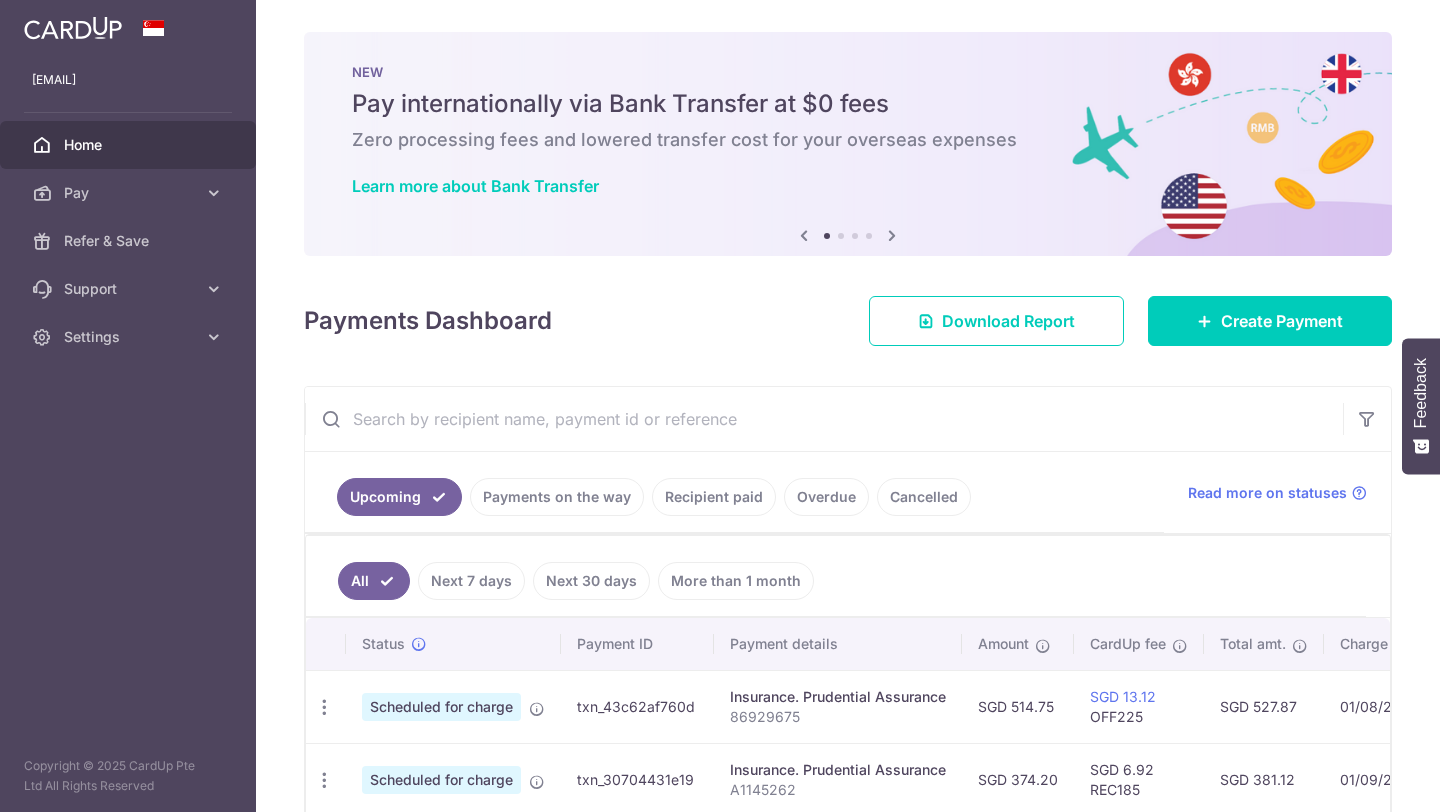 scroll, scrollTop: 0, scrollLeft: 0, axis: both 